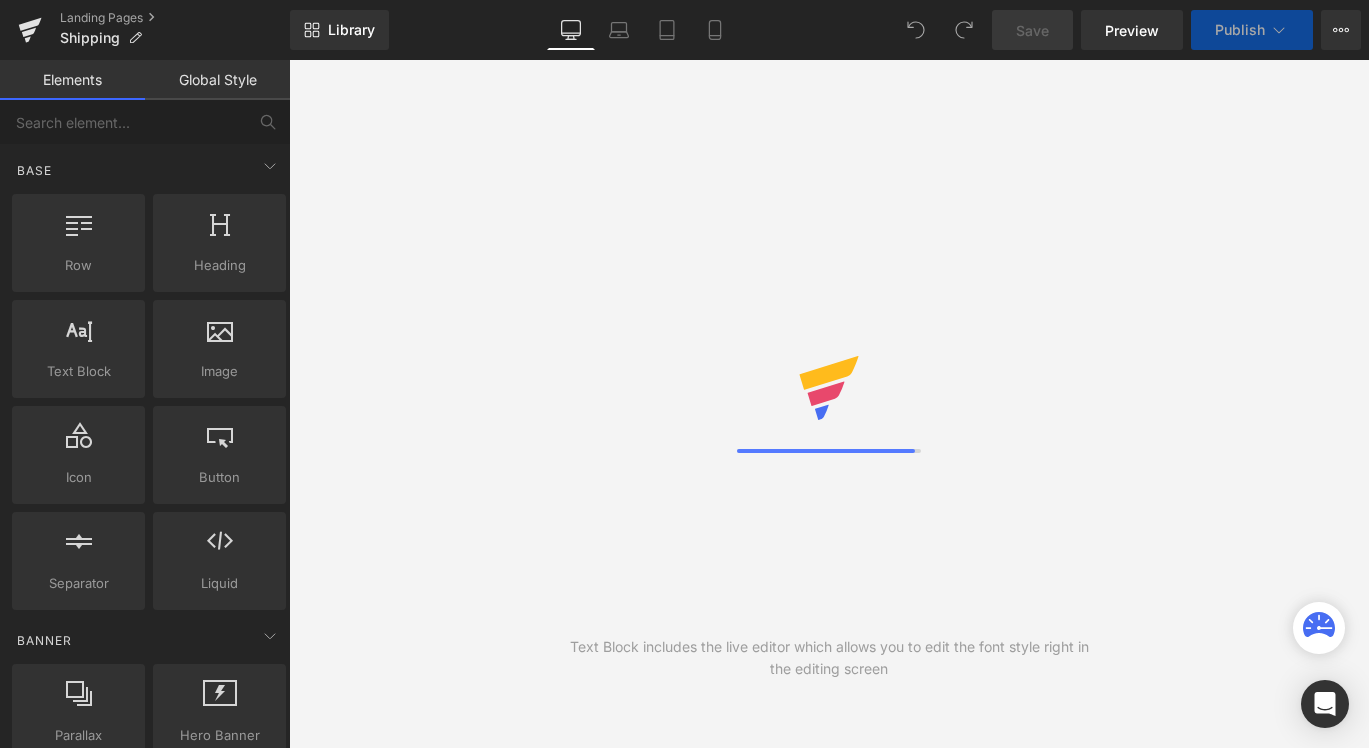 scroll, scrollTop: 0, scrollLeft: 0, axis: both 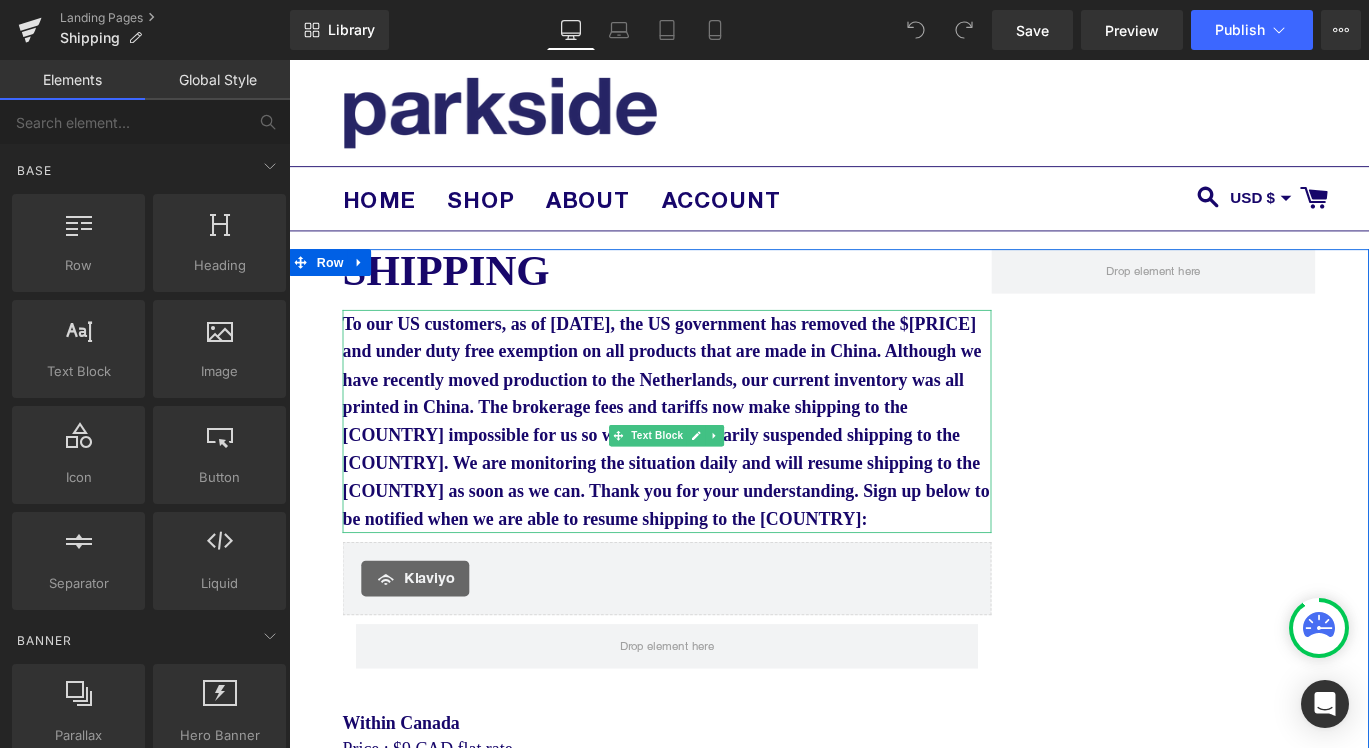 click on "To our US customers, as of [DATE], the US government has removed the $[PRICE] and under duty free exemption on all products that are made in China. Although we have recently moved production to the Netherlands, our current inventory was all printed in China. The brokerage fees and tariffs now make shipping to the [COUNTRY] impossible for us so we have temporarily suspended shipping to the [COUNTRY]. We are monitoring the situation daily and will resume shipping to the [COUNTRY] as soon as we can. Thank you for your understanding. Sign up below to be notified when we are able to resume shipping to the [COUNTRY]:" at bounding box center [712, 465] 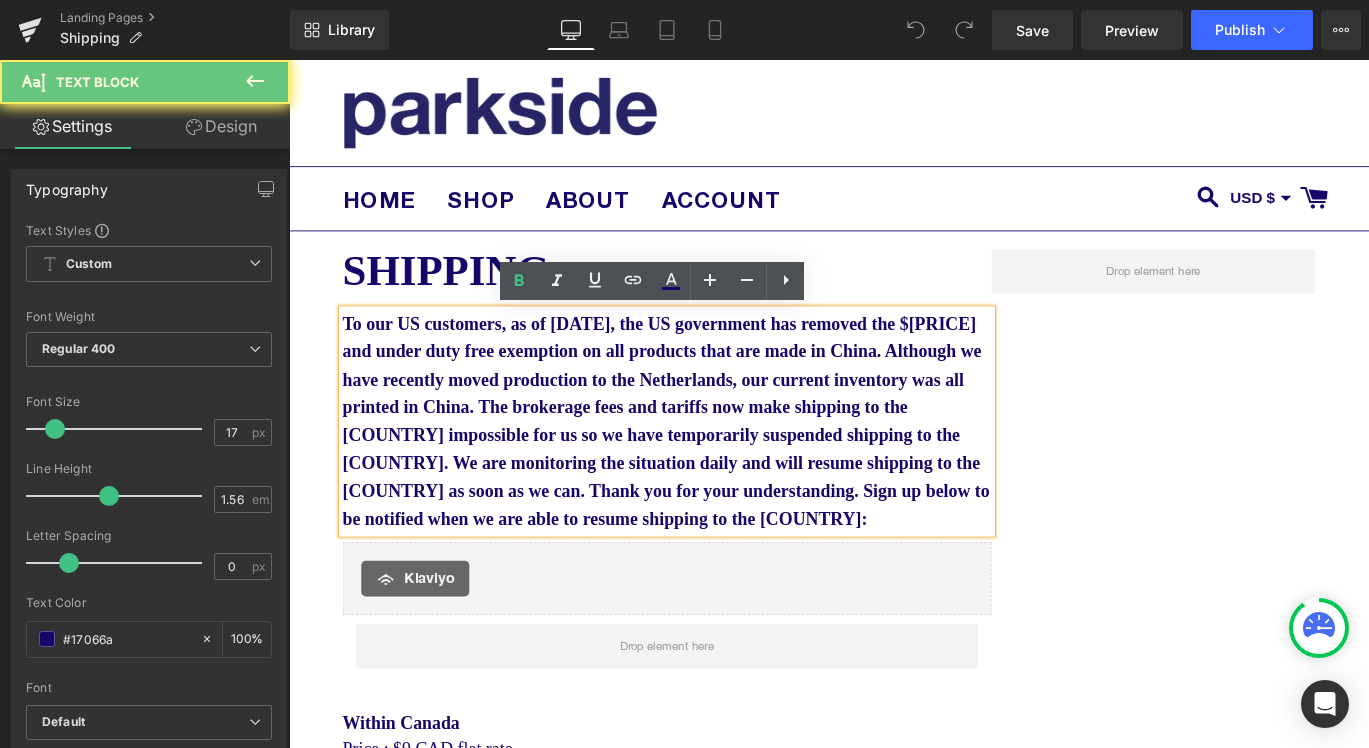 click on "To our US customers, as of [DATE], the US government has removed the $[PRICE] and under duty free exemption on all products that are made in China. Although we have recently moved production to the Netherlands, our current inventory was all printed in China. The brokerage fees and tariffs now make shipping to the [COUNTRY] impossible for us so we have temporarily suspended shipping to the [COUNTRY]. We are monitoring the situation daily and will resume shipping to the [COUNTRY] as soon as we can. Thank you for your understanding. Sign up below to be notified when we are able to resume shipping to the [COUNTRY]:" at bounding box center [712, 465] 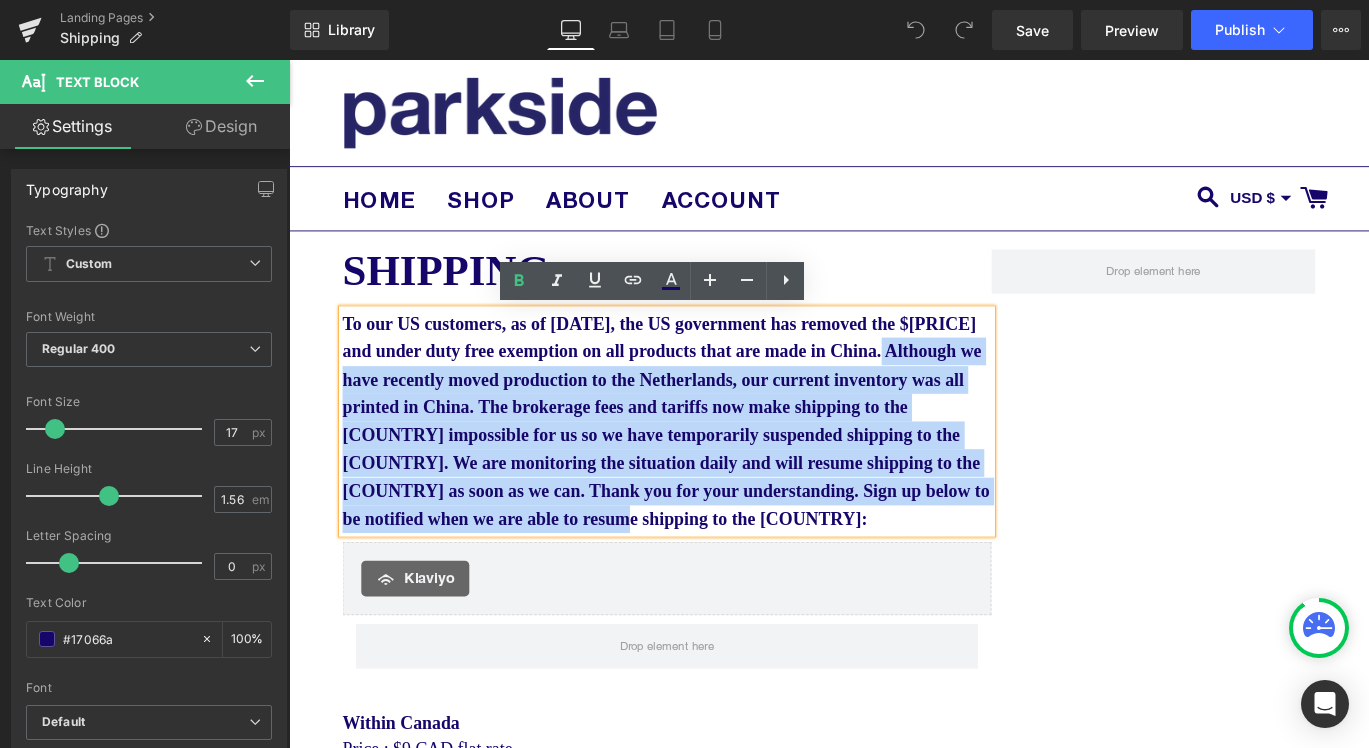drag, startPoint x: 548, startPoint y: 607, endPoint x: 411, endPoint y: 424, distance: 228.60008 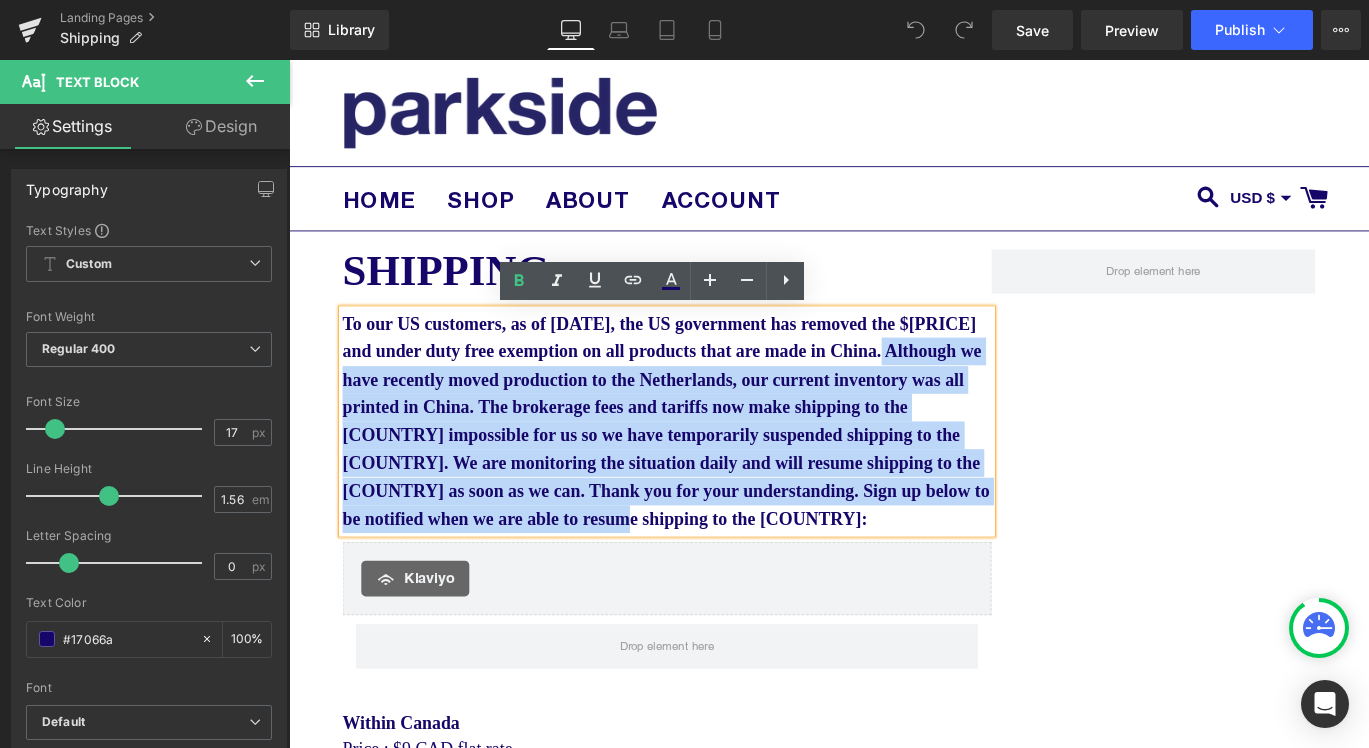 click on "To our US customers, as of [DATE], the US government has removed the $[PRICE] and under duty free exemption on all products that are made in China. Although we have recently moved production to the Netherlands, our current inventory was all printed in China. The brokerage fees and tariffs now make shipping to the [COUNTRY] impossible for us so we have temporarily suspended shipping to the [COUNTRY]. We are monitoring the situation daily and will resume shipping to the [COUNTRY] as soon as we can. Thank you for your understanding. Sign up below to be notified when we are able to resume shipping to the [COUNTRY]:" at bounding box center [712, 465] 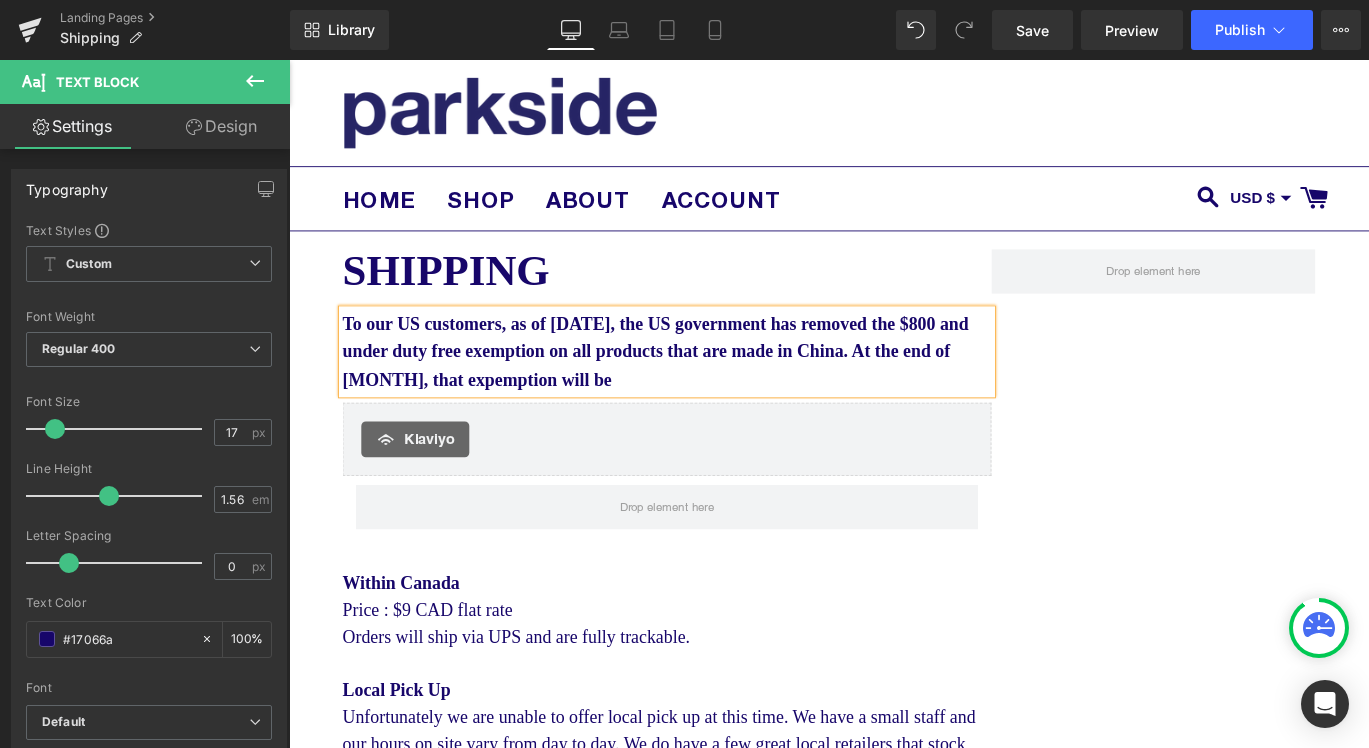 click on "To our US customers, as of [DATE], the US government has removed the $800 and under duty free exemption on all products that are made in China. At the end of [MONTH], that expemption will be" at bounding box center [699, 386] 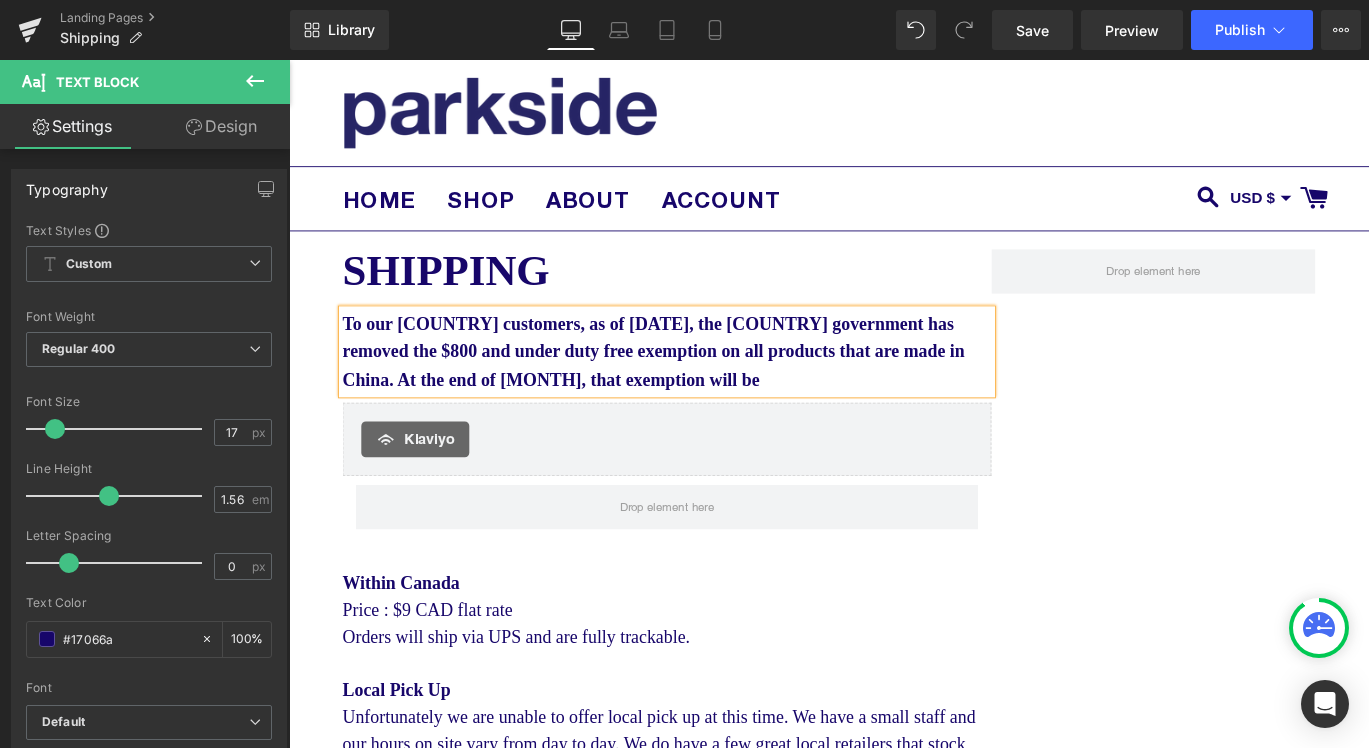 click on "To our [COUNTRY] customers, as of [DATE], the [COUNTRY] government has removed the $800 and under duty free exemption on all products that are made in China. At the end of [MONTH], that exemption will be" at bounding box center (712, 387) 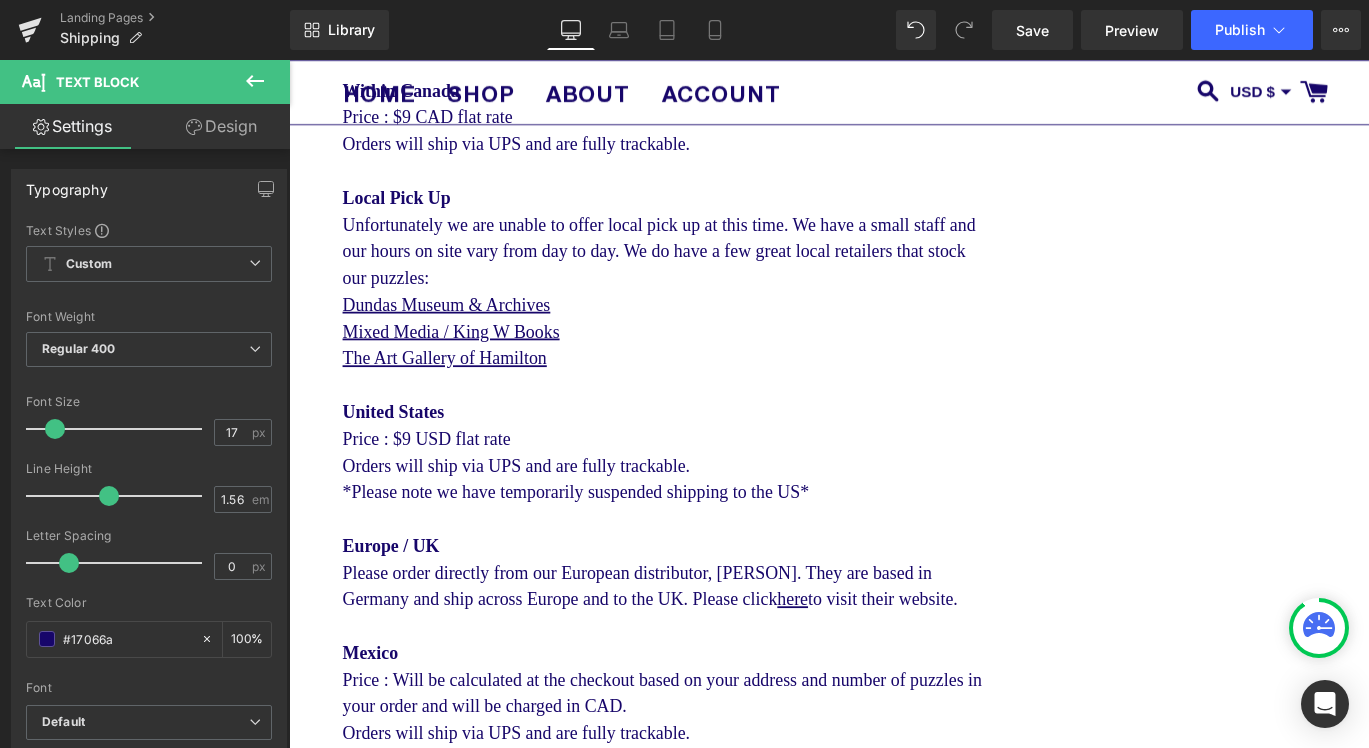 scroll, scrollTop: 618, scrollLeft: 0, axis: vertical 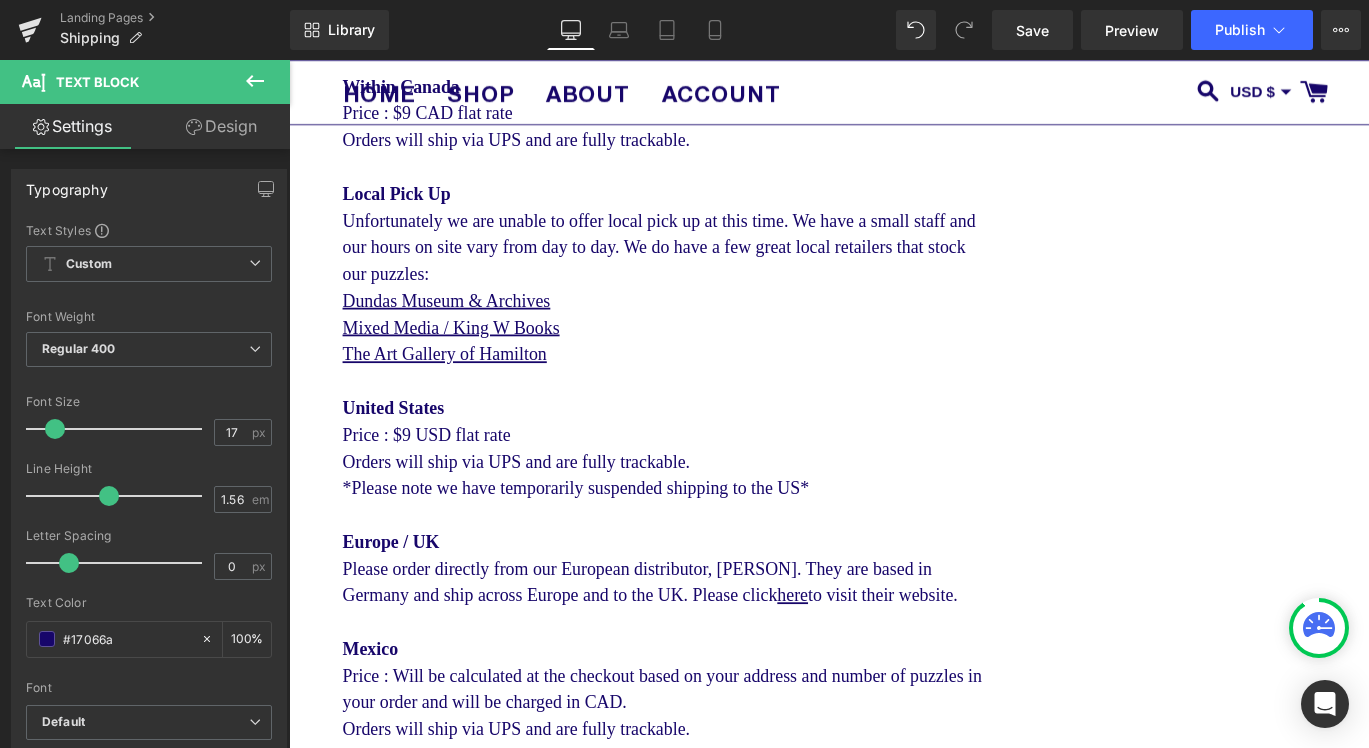 click on "United States Price : $9 USD flat rate Orders will ship via UPS and are fully trackable. *Please note we have temporarily suspended shipping to the US*" at bounding box center (712, 495) 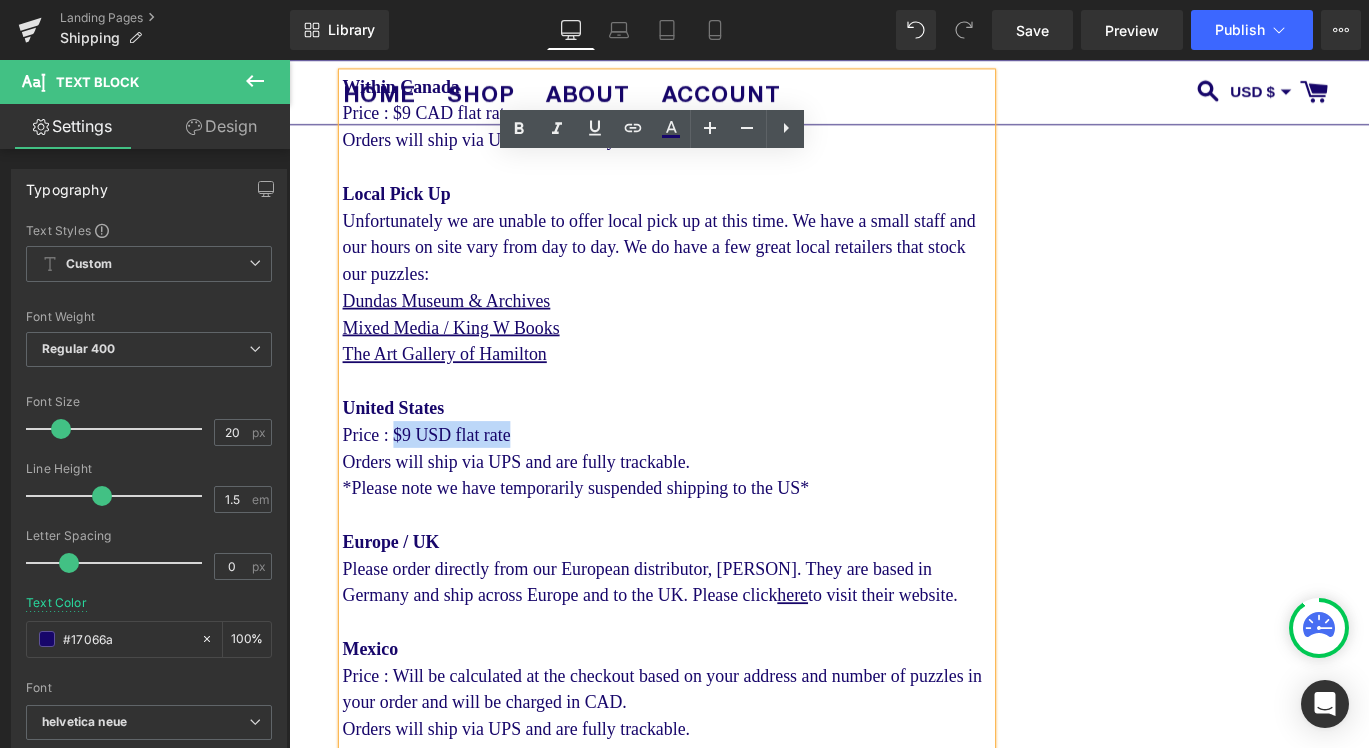 drag, startPoint x: 566, startPoint y: 487, endPoint x: 410, endPoint y: 489, distance: 156.01282 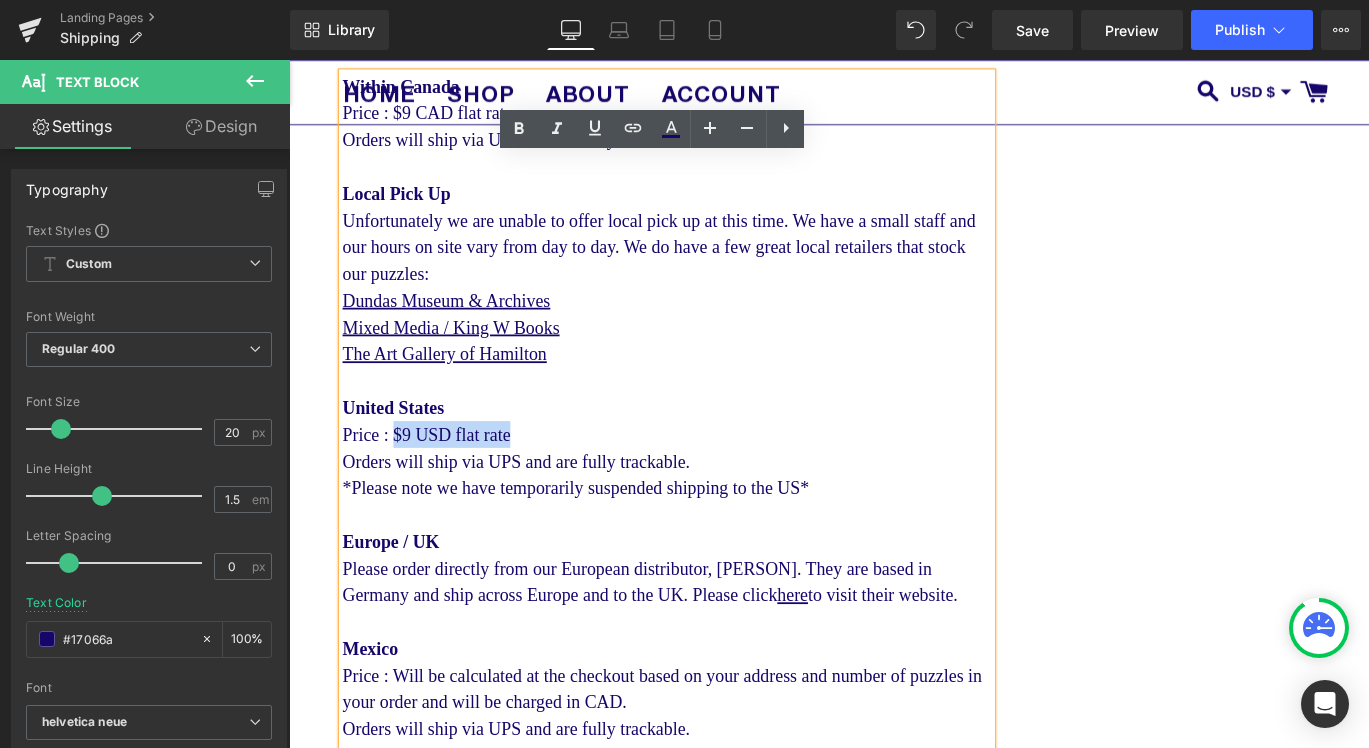 click on "United States Price : $9 USD flat rate Orders will ship via UPS and are fully trackable. *Please note we have temporarily suspended shipping to the US*" at bounding box center (712, 495) 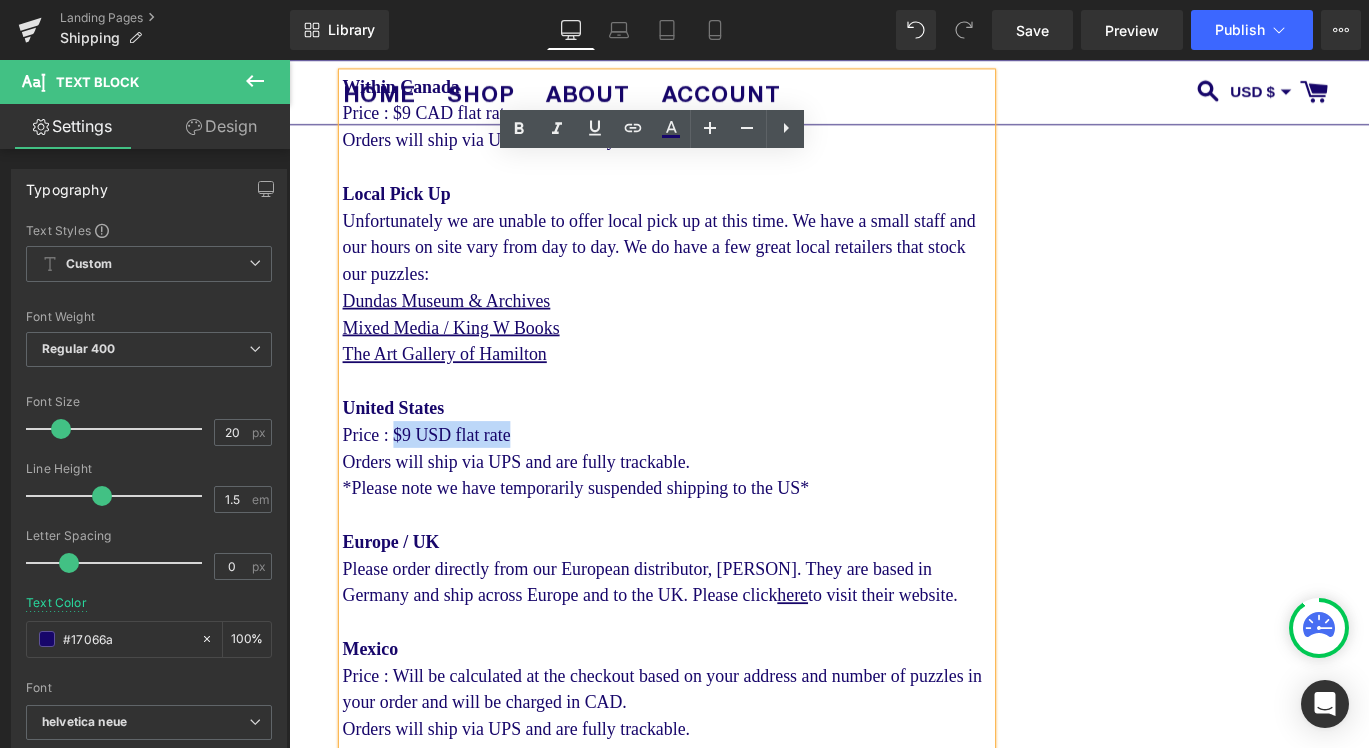 type 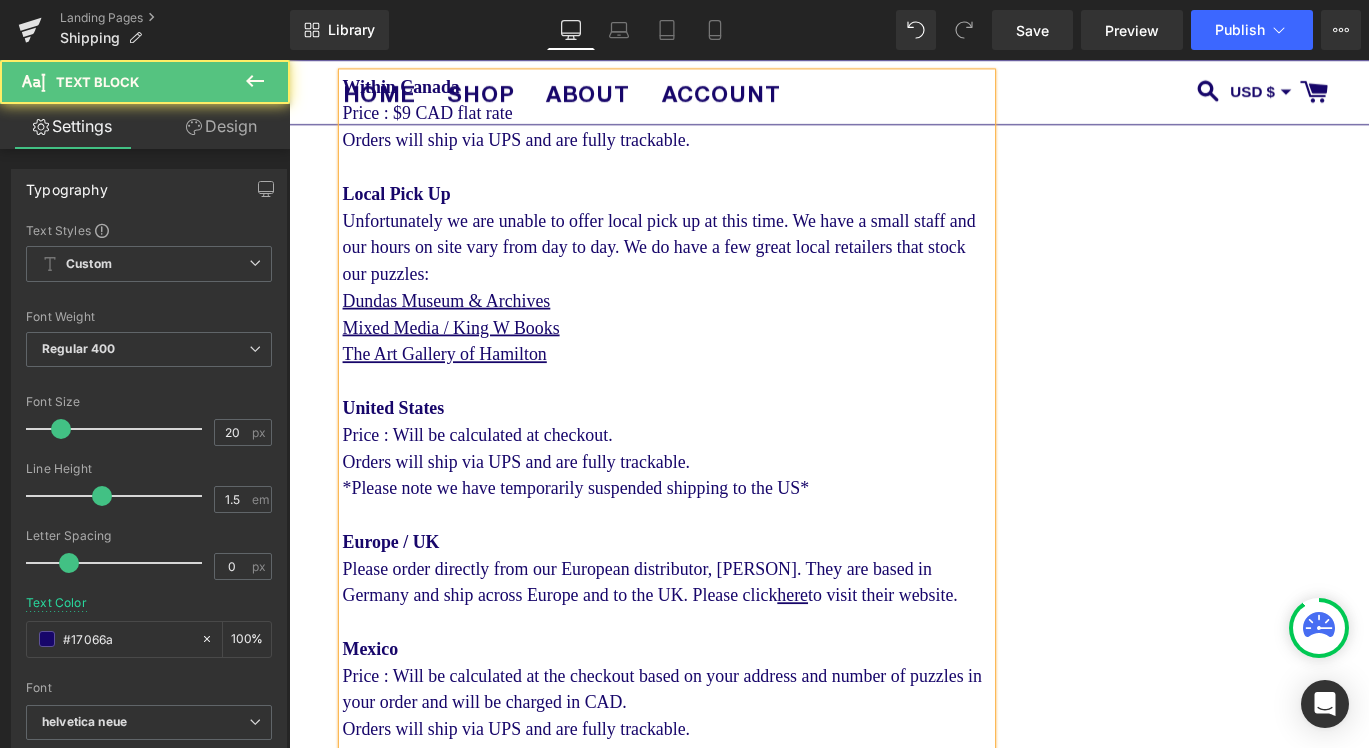 click on "United States Price : Will be calculated at checkout. Orders will ship via UPS and are fully trackable. *Please note we have temporarily suspended shipping to the US*" at bounding box center [712, 495] 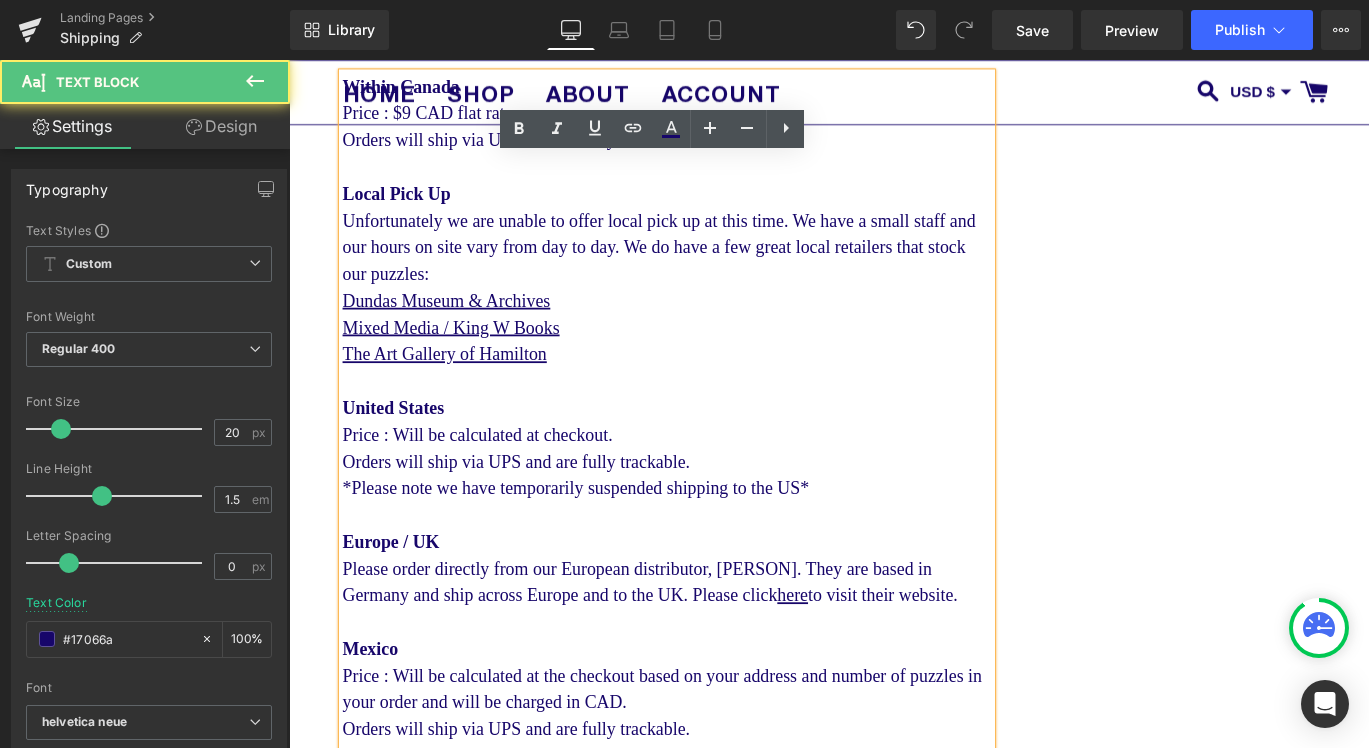 click on "United States Price : Will be calculated at checkout. Orders will ship via UPS and are fully trackable. *Please note we have temporarily suspended shipping to the US*" at bounding box center (712, 495) 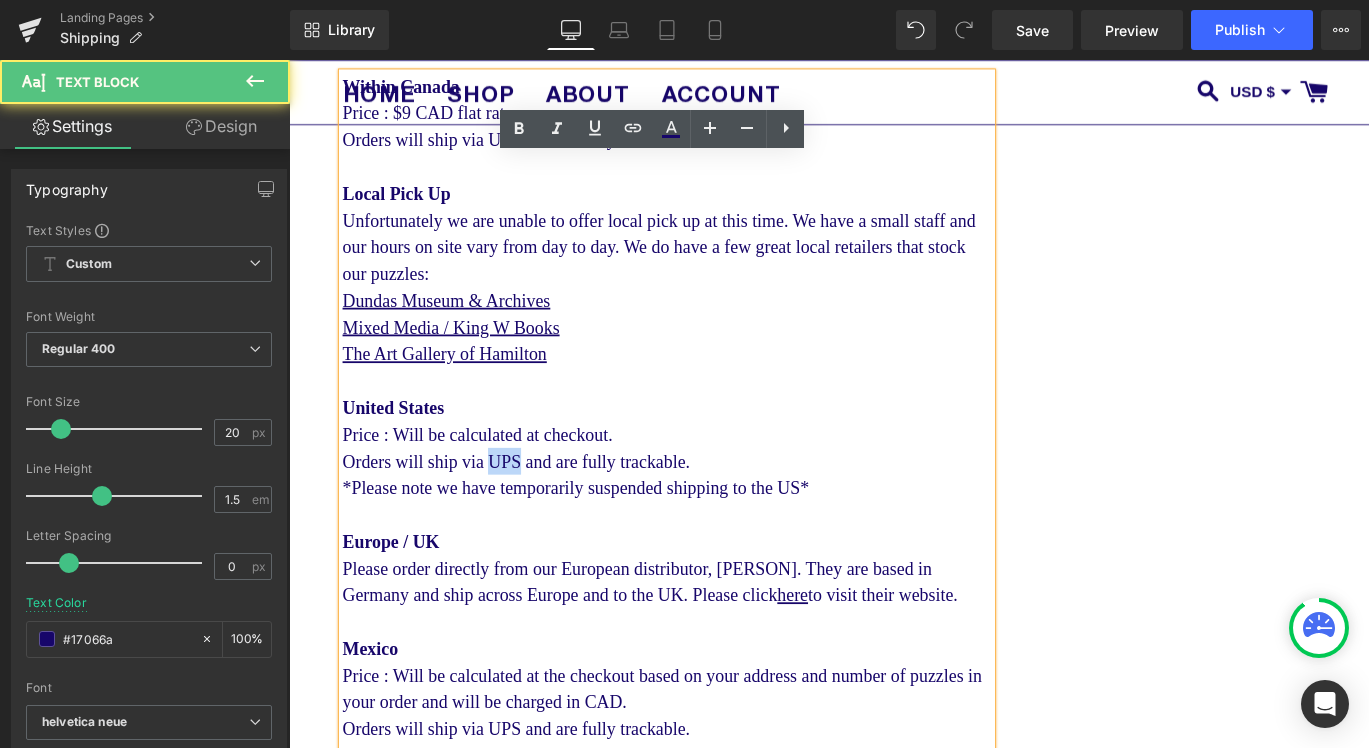click on "United States Price : Will be calculated at checkout. Orders will ship via UPS and are fully trackable. *Please note we have temporarily suspended shipping to the US*" at bounding box center [712, 495] 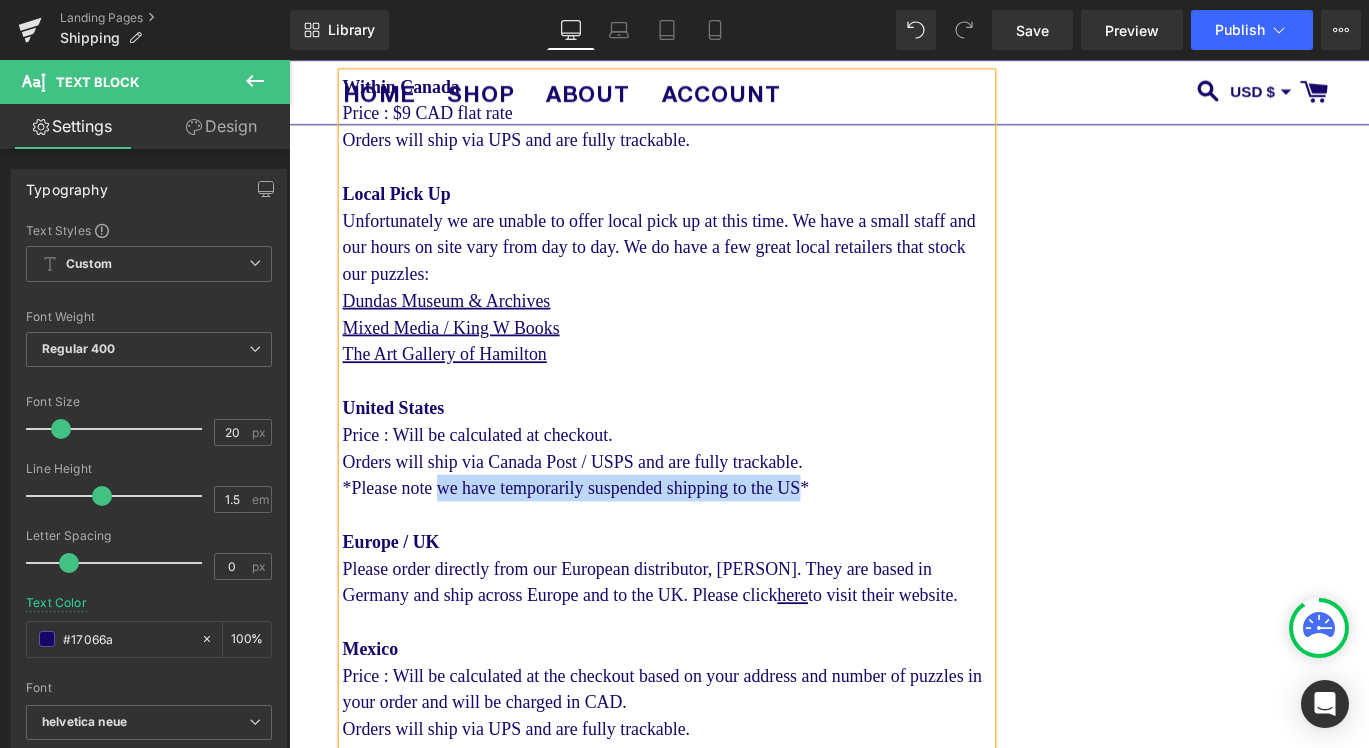 drag, startPoint x: 921, startPoint y: 545, endPoint x: 467, endPoint y: 548, distance: 454.00992 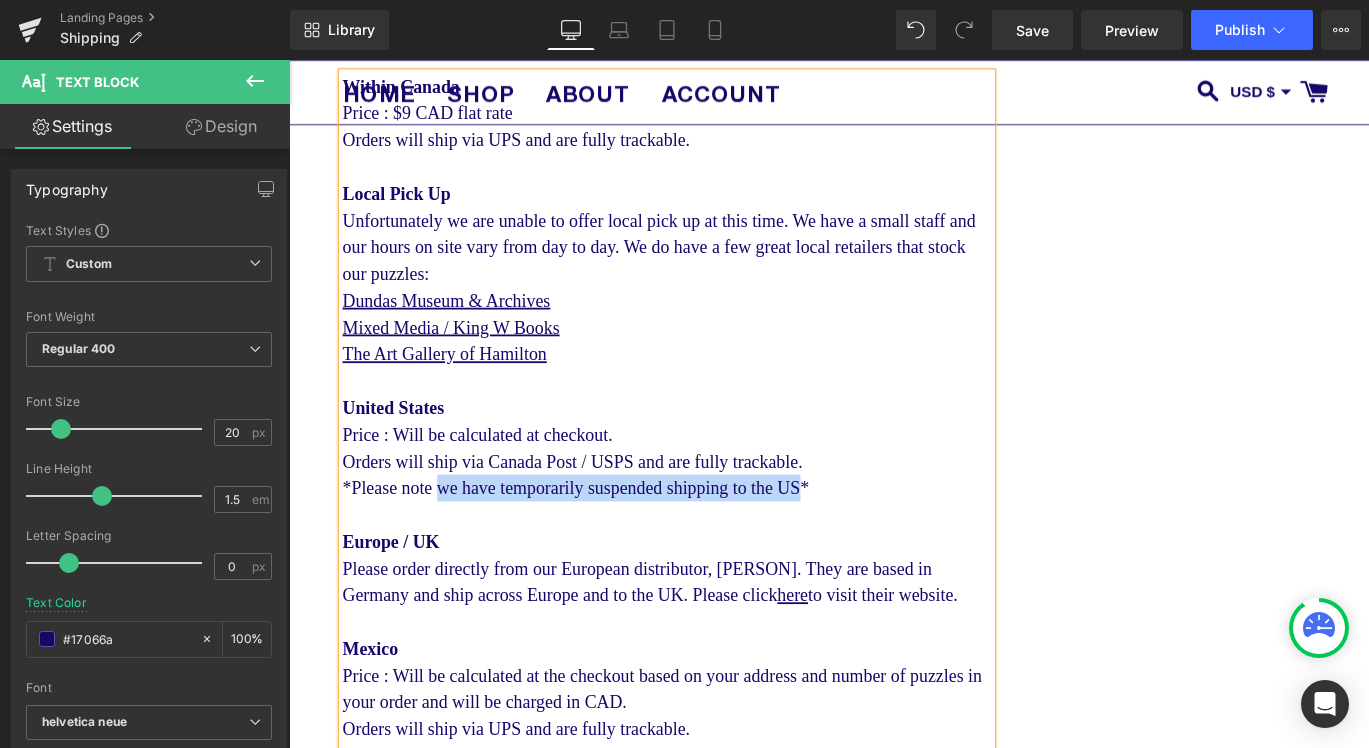 click on "[COUNTRY] Price : Will be calculated at checkout. Orders will ship via Canada Post / USPS and are fully trackable. *Please note we have temporarily suspended shipping to the [COUNTRY]*" at bounding box center [712, 495] 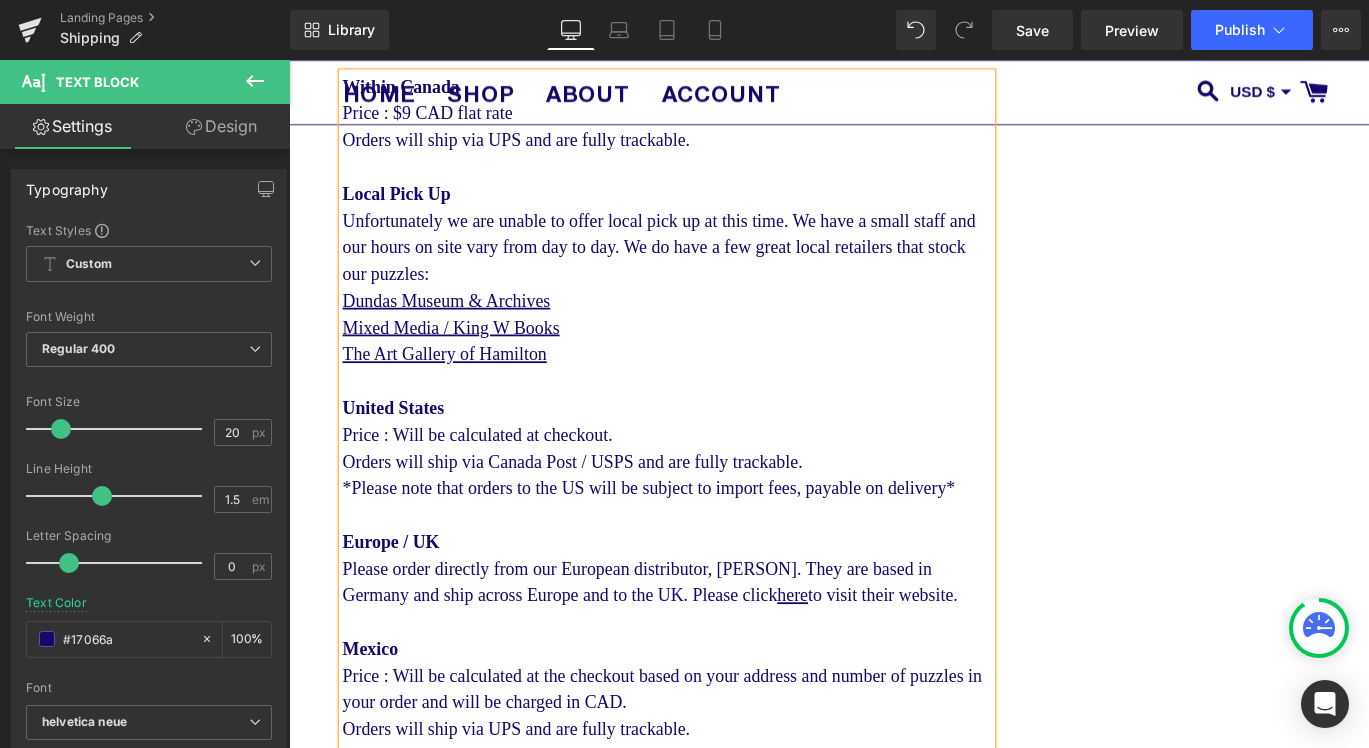 click on "United States Price : Will be calculated at checkout. Orders will ship via Canada Post / USPS and are fully trackable. *Please note that orders to the US will be subject to import fees, payable on delivery*" at bounding box center [712, 495] 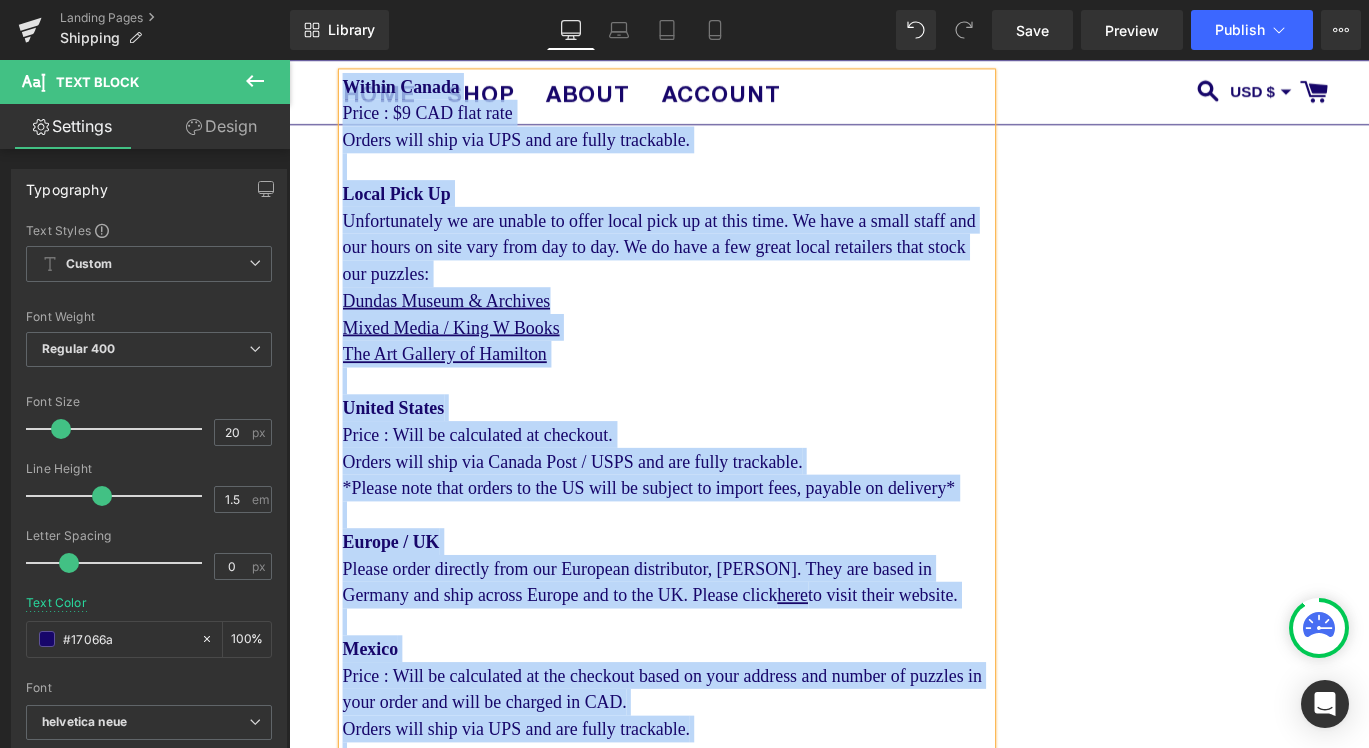copy on "Within Canada Price : $[PRICE] flat rate Orders will ship via UPS and are fully trackable. Local Pick Up Unfortunately we are unable to offer local pick up at this time. We have a small staff and our hours on site vary from day to day. We do have a few great local retailers that stock our puzzles: Dundas Museum & Archives Mixed Media / King W Books The Art Gallery of Hamilton United States Price : Will be calculated at checkout. Orders will ship via Canada Post / USPS and are fully trackable. *Please note that orders to the US will be subject to import fees, payable on delivery* Europe / UK Please order directly from our European distributor, Charles & Marie. They are based in Germany and ship across Europe and to the UK. Please click  here  to visit their website. Mexico Price : Will be calculated at the checkout based on your address and number of puzzles in your order and will be charged in CAD. Orders will ship via UPS and are fully trackable. Asia Price : Will be calculated at the checkout based on your..." 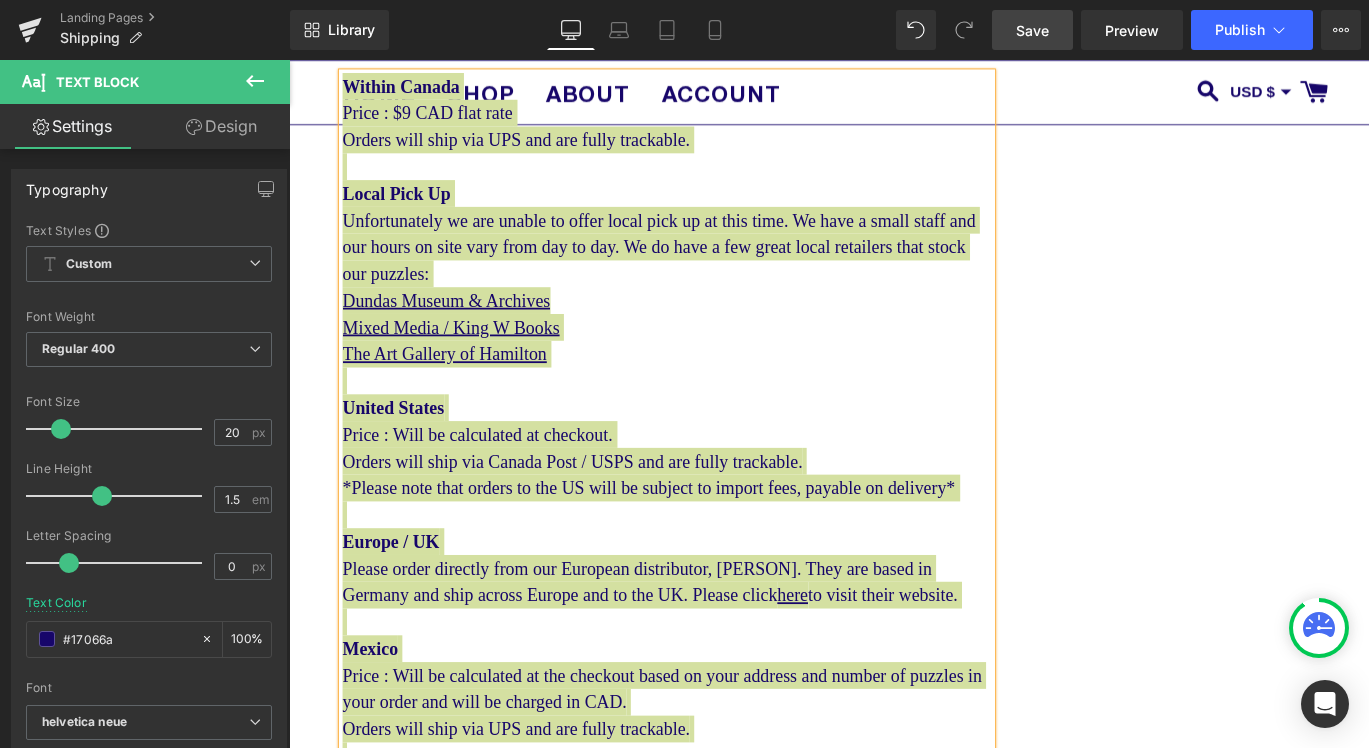 click on "Save" at bounding box center [1032, 30] 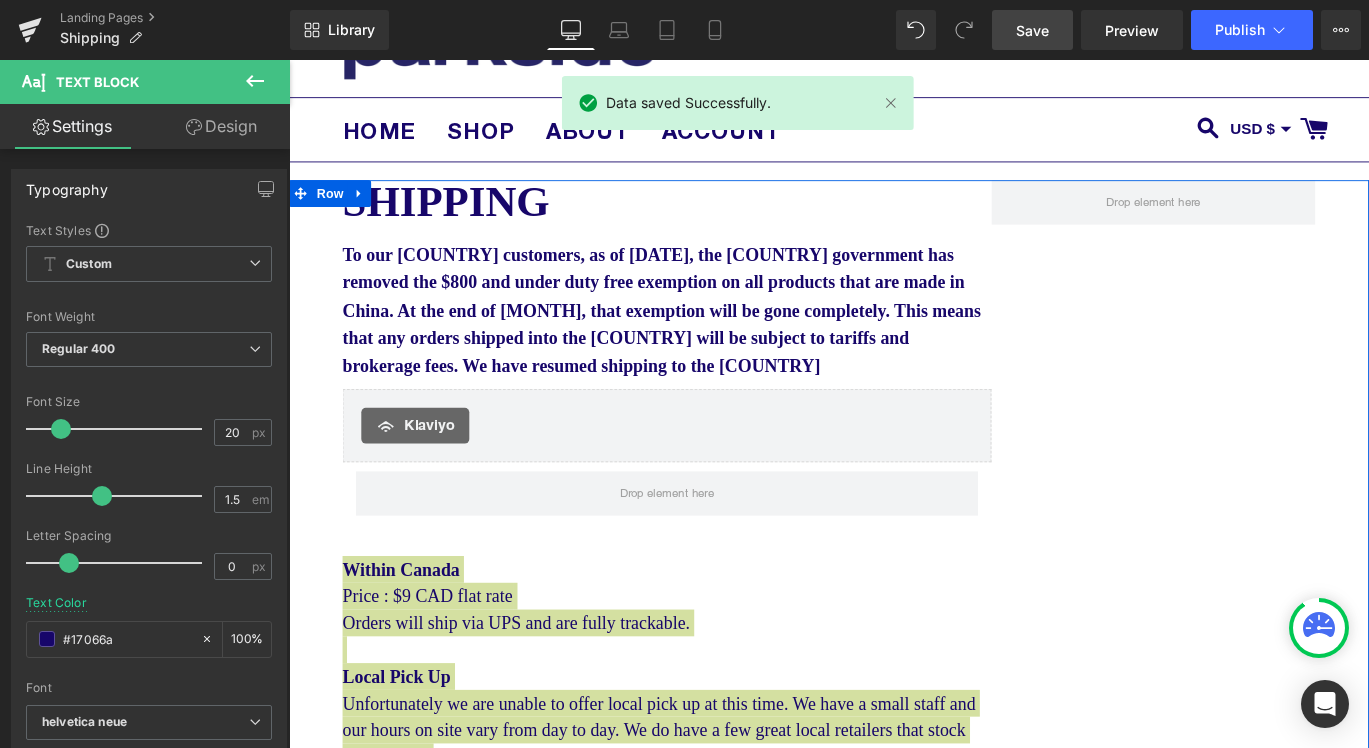 scroll, scrollTop: 0, scrollLeft: 0, axis: both 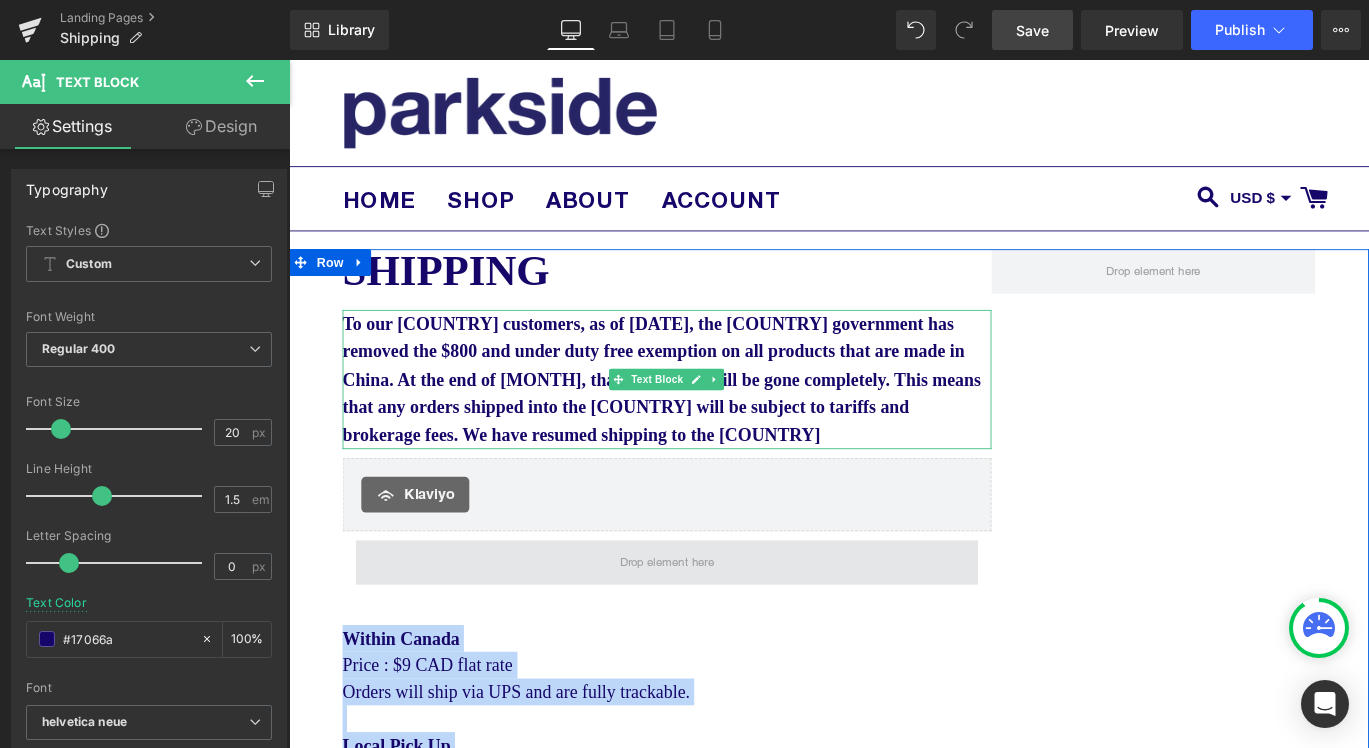 click on "To our [COUNTRY] customers, as of [DATE], the [COUNTRY] government has removed the $800 and under duty free exemption on all products that are made in China. At the end of [MONTH], that exemption will be gone completely. This means that any orders shipped into the [COUNTRY] will be subject to tariffs and brokerage fees. We have resumed shipping to the [COUNTRY]" at bounding box center [706, 417] 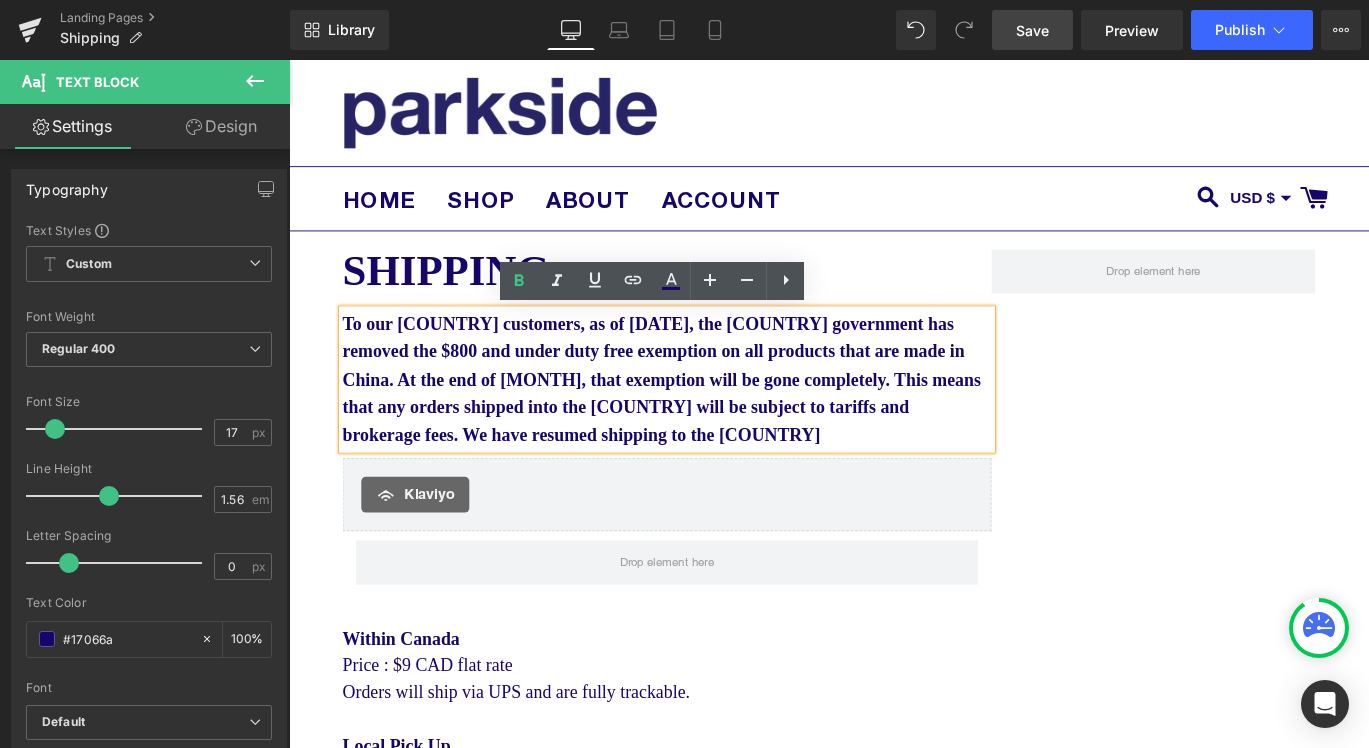click on "To our [COUNTRY] customers, as of [DATE], the [COUNTRY] government has removed the $800 and under duty free exemption on all products that are made in China. At the end of [MONTH], that exemption will be gone completely. This means that any orders shipped into the [COUNTRY] will be subject to tariffs and brokerage fees. We have resumed shipping to the [COUNTRY]" at bounding box center [706, 417] 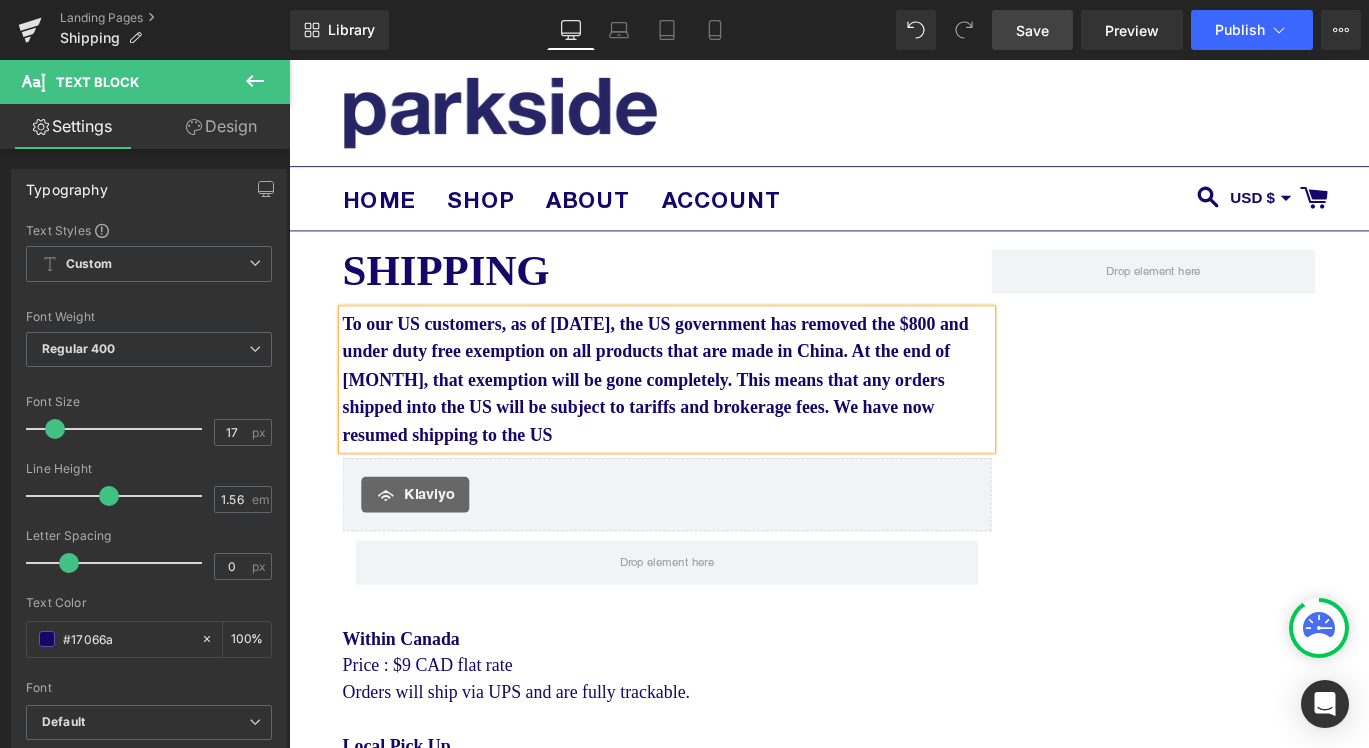 click on "To our US customers, as of [DATE], the US government has removed the $800 and under duty free exemption on all products that are made in China. At the end of [MONTH], that exemption will be gone completely. This means that any orders shipped into the US will be subject to tariffs and brokerage fees. We have now resumed shipping to the US" at bounding box center [712, 418] 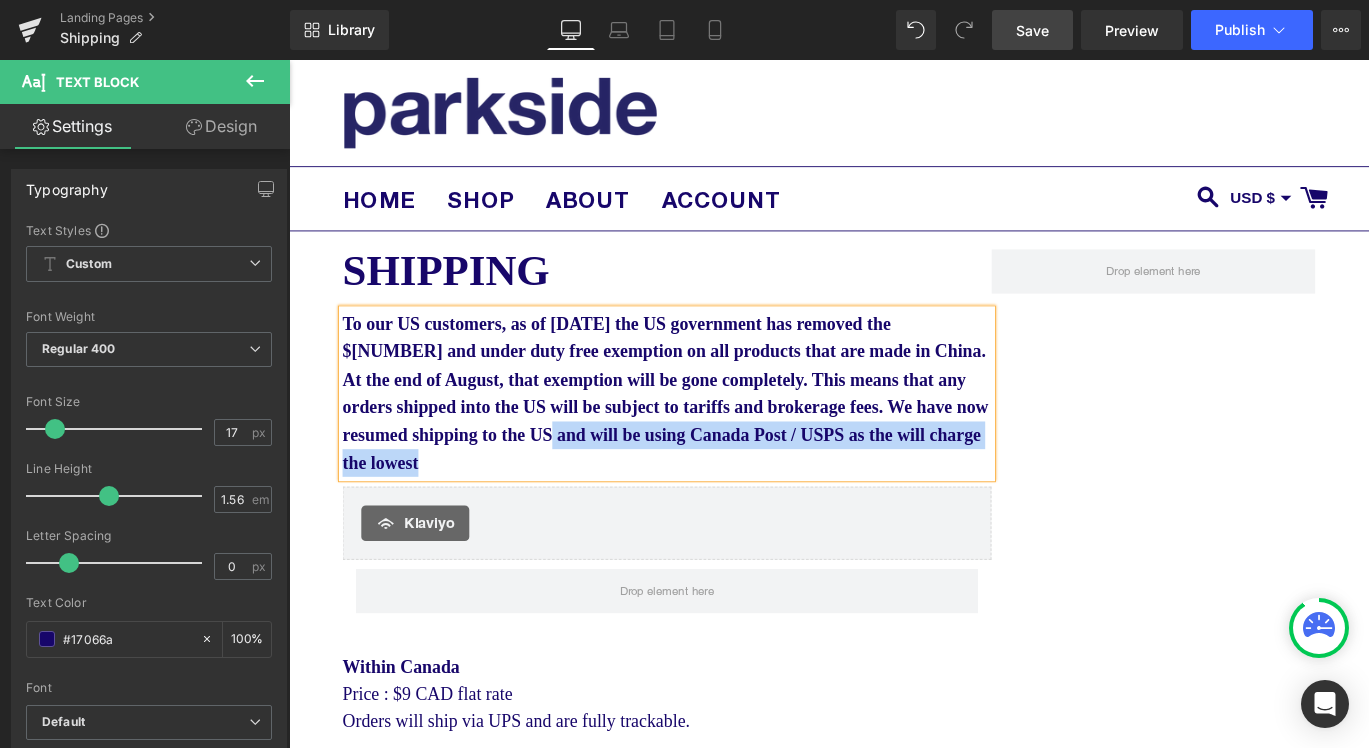 drag, startPoint x: 862, startPoint y: 508, endPoint x: 900, endPoint y: 465, distance: 57.384666 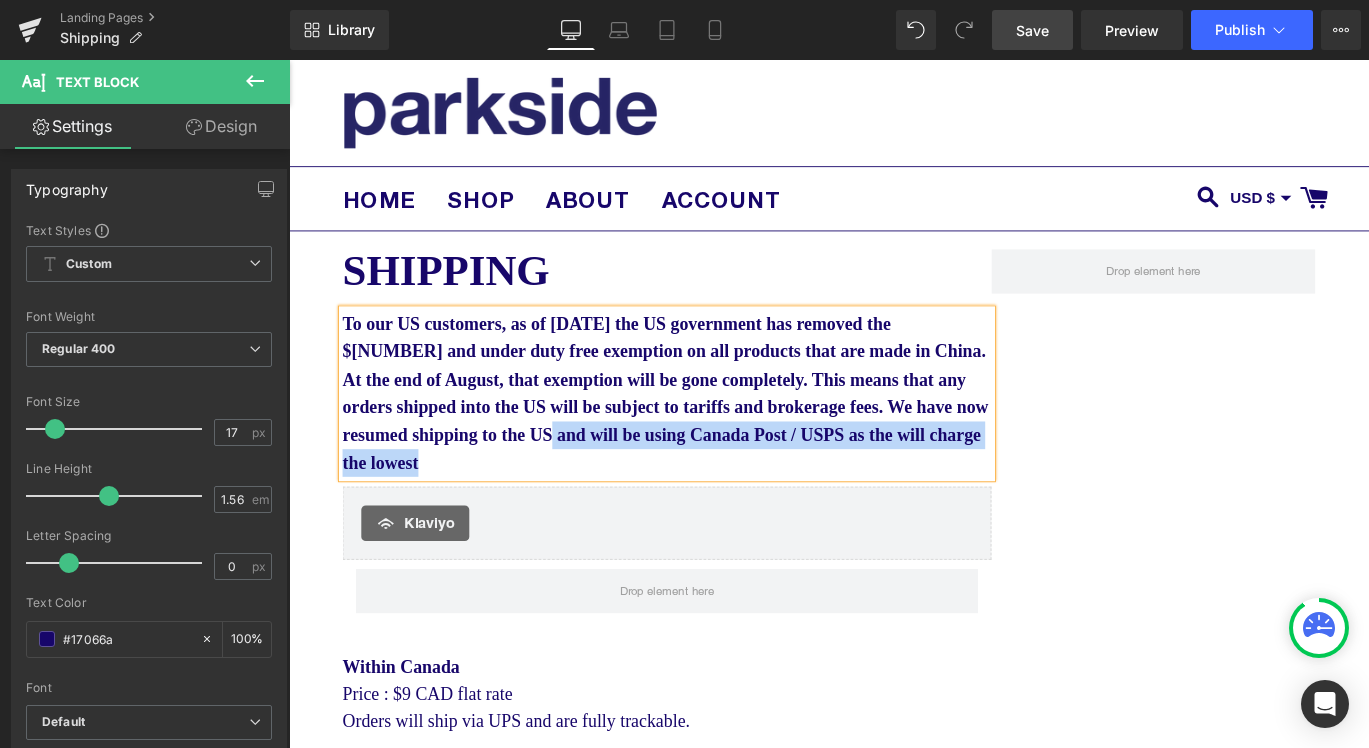 click on "To our US customers, as of [DATE] the US government has removed the $[NUMBER] and under duty free exemption on all products that are made in China. At the end of August, that exemption will be gone completely. This means that any orders shipped into the US will be subject to tariffs and brokerage fees. We have now resumed shipping to the US and will be using Canada Post / USPS as the will charge the lowest" at bounding box center (712, 434) 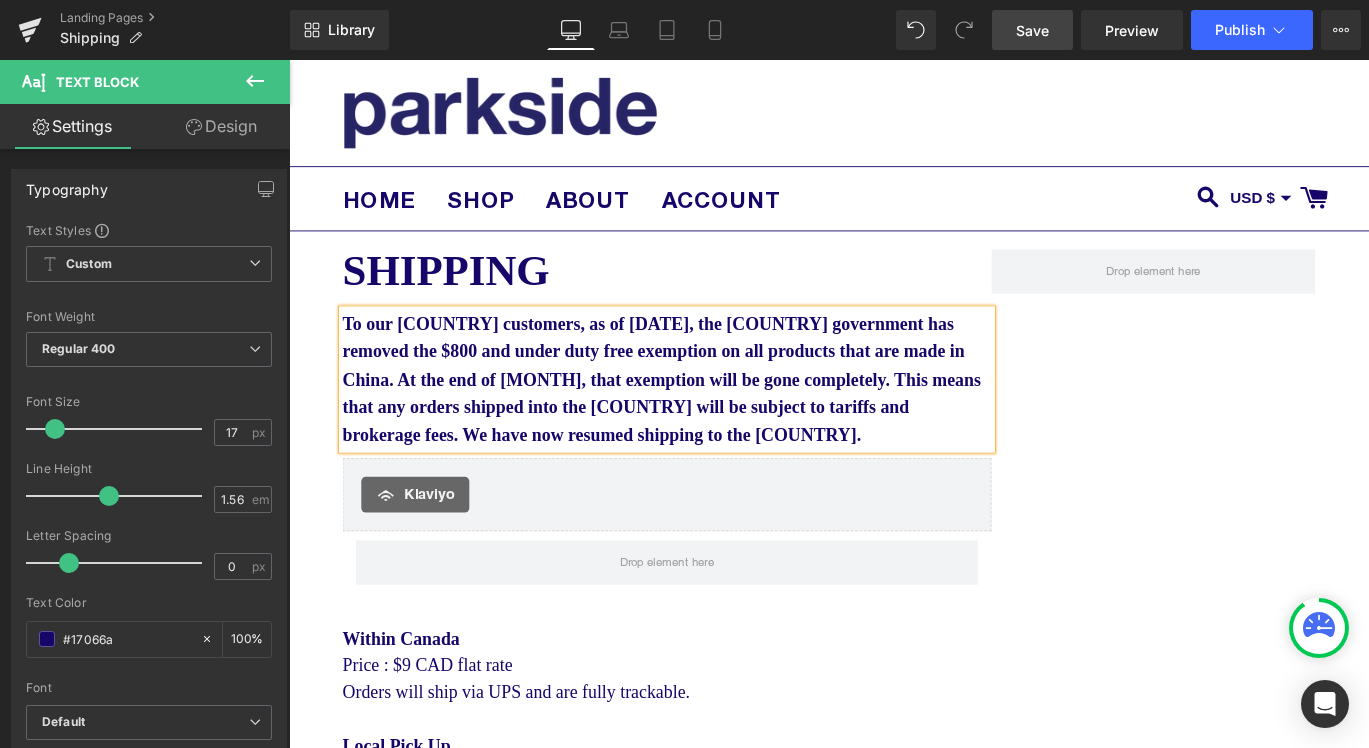 click on "To our [COUNTRY] customers, as of [DATE], the [COUNTRY] government has removed the $800 and under duty free exemption on all products that are made in China. At the end of [MONTH], that exemption will be gone completely. This means that any orders shipped into the [COUNTRY] will be subject to tariffs and brokerage fees. We have now resumed shipping to the [COUNTRY]." at bounding box center [706, 417] 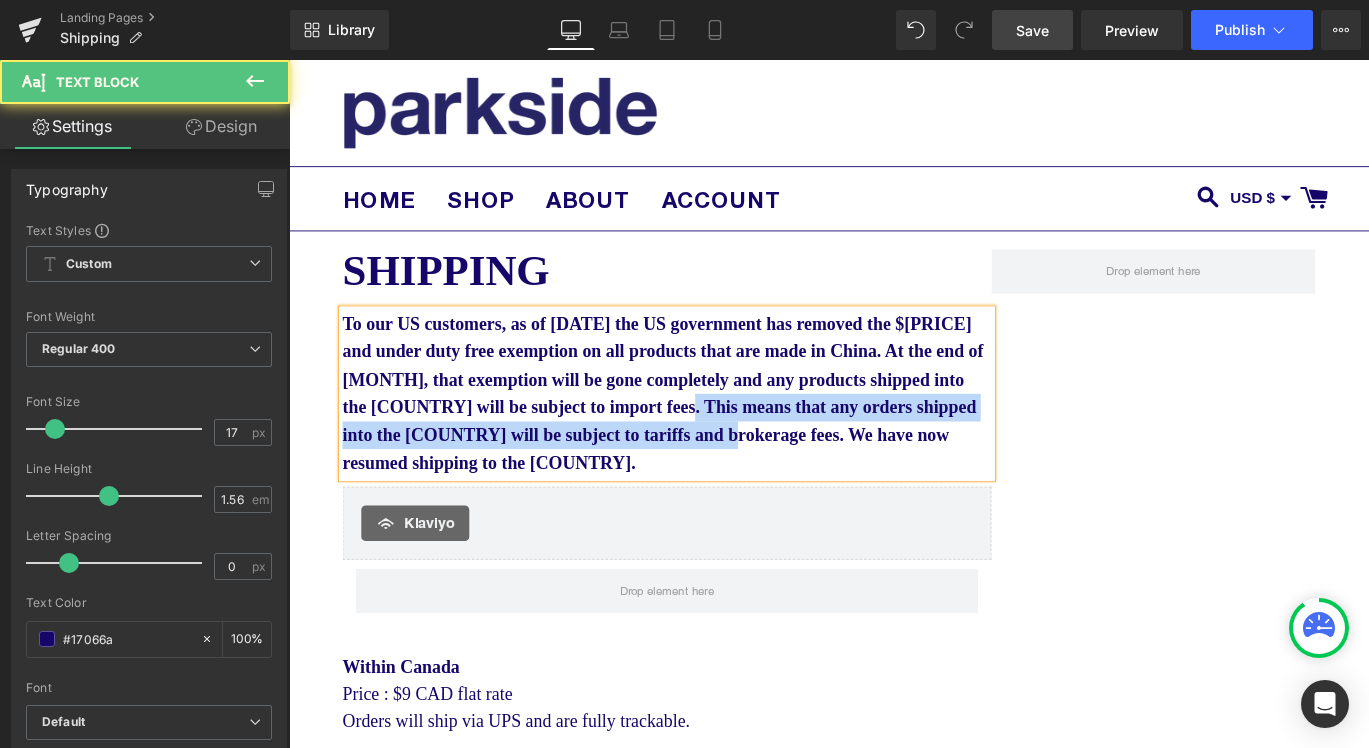 drag, startPoint x: 1068, startPoint y: 485, endPoint x: 964, endPoint y: 447, distance: 110.724884 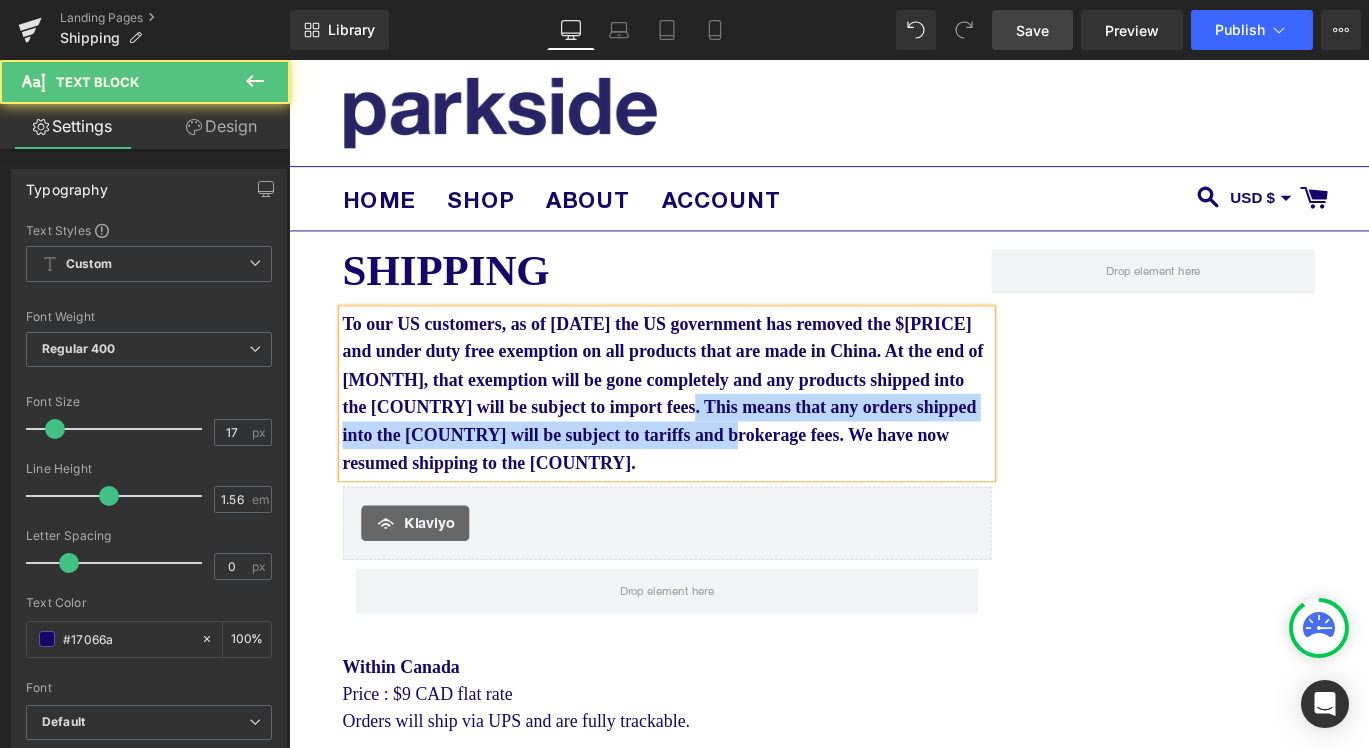 click on "To our US customers, as of [DATE] the US government has removed the $[PRICE] and under duty free exemption on all products that are made in China. At the end of [MONTH], that exemption will be gone completely and any products shipped into the [COUNTRY] will be subject to import fees. This means that any orders shipped into the [COUNTRY] will be subject to tariffs and brokerage fees. We have now resumed shipping to the [COUNTRY]." at bounding box center [712, 434] 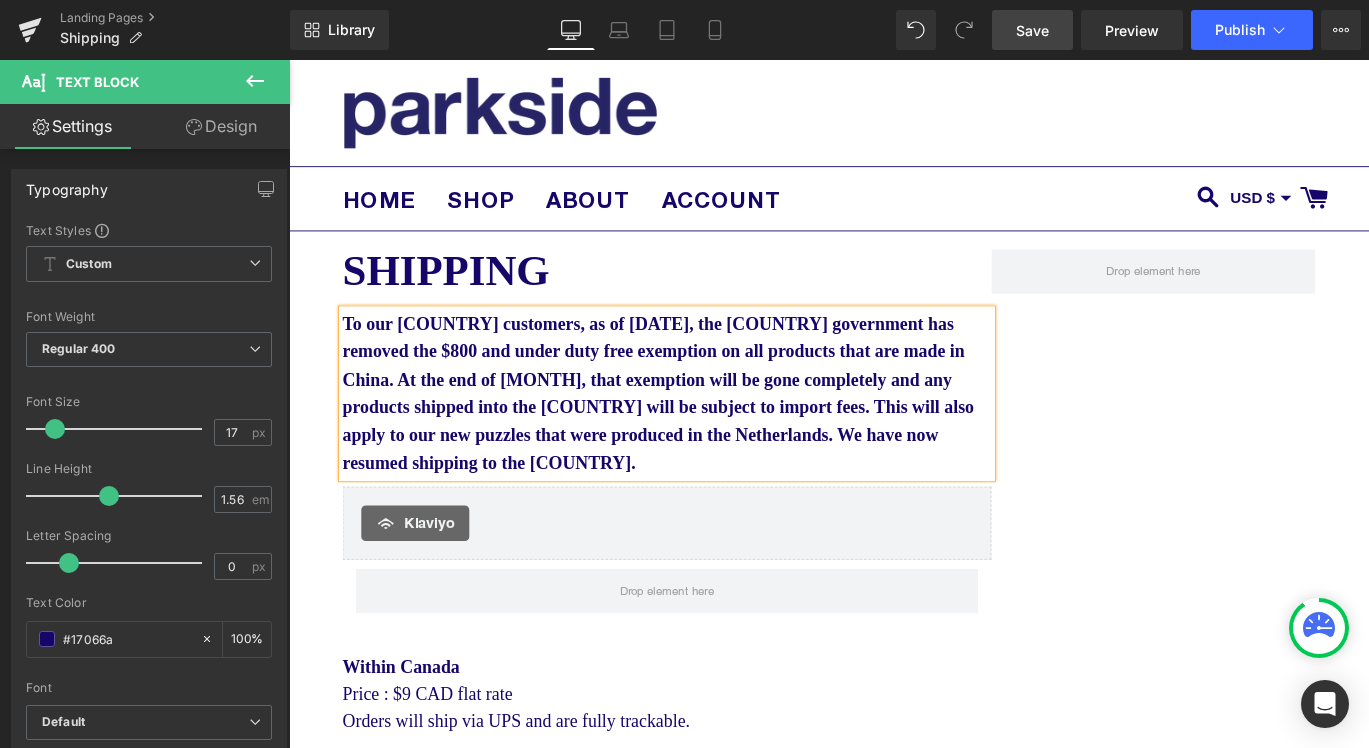 click on "To our [COUNTRY] customers, as of [DATE], the [COUNTRY] government has removed the $800 and under duty free exemption on all products that are made in China. At the end of [MONTH], that exemption will be gone completely and any products shipped into the [COUNTRY] will be subject to import fees. This will also apply to our new puzzles that were produced in the Netherlands. We have now resumed shipping to the [COUNTRY]." at bounding box center (712, 434) 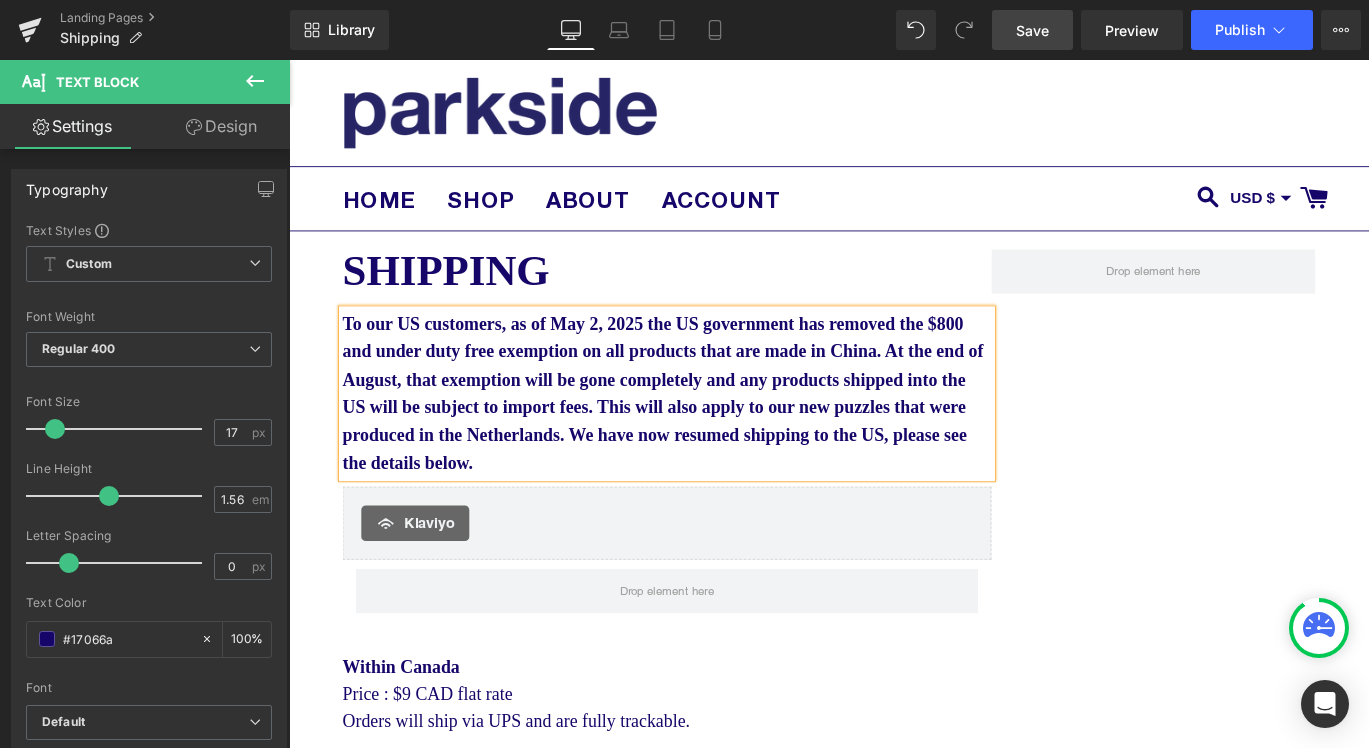 click on "Save" at bounding box center (1032, 30) 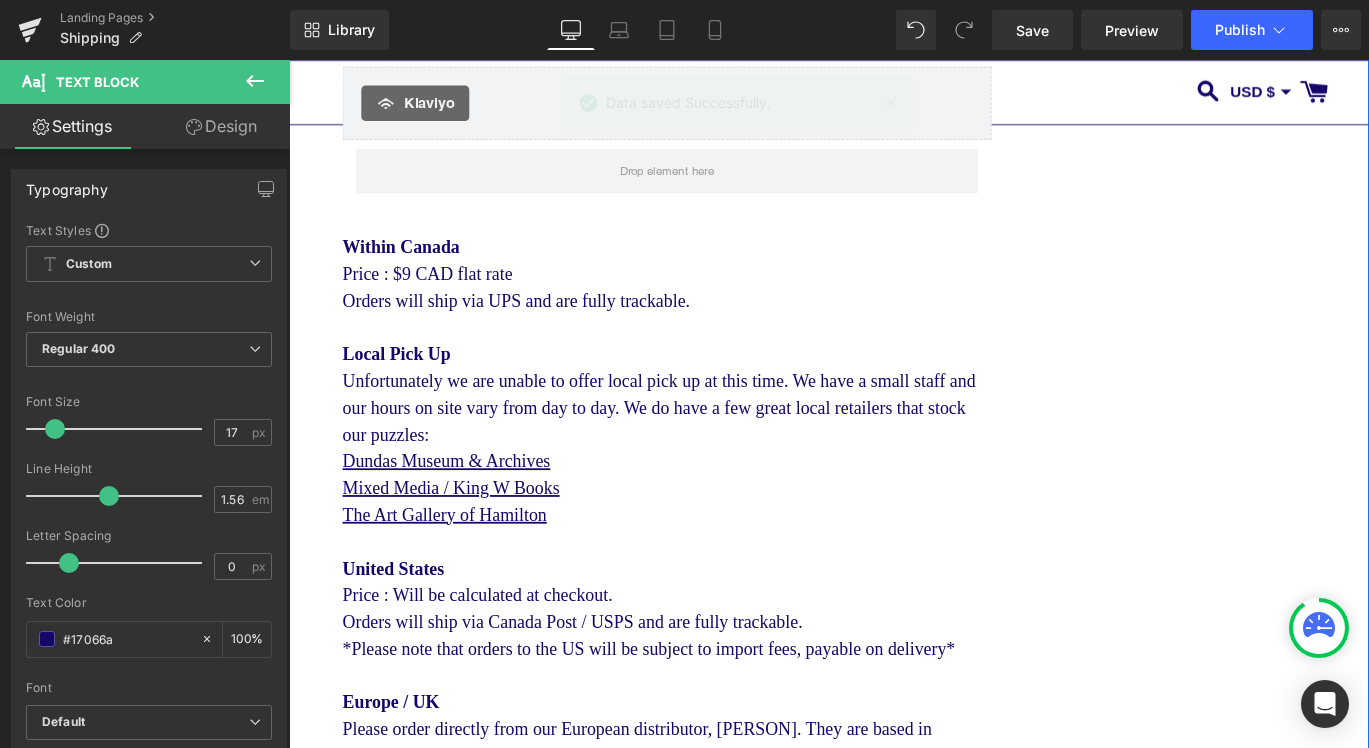 scroll, scrollTop: 492, scrollLeft: 0, axis: vertical 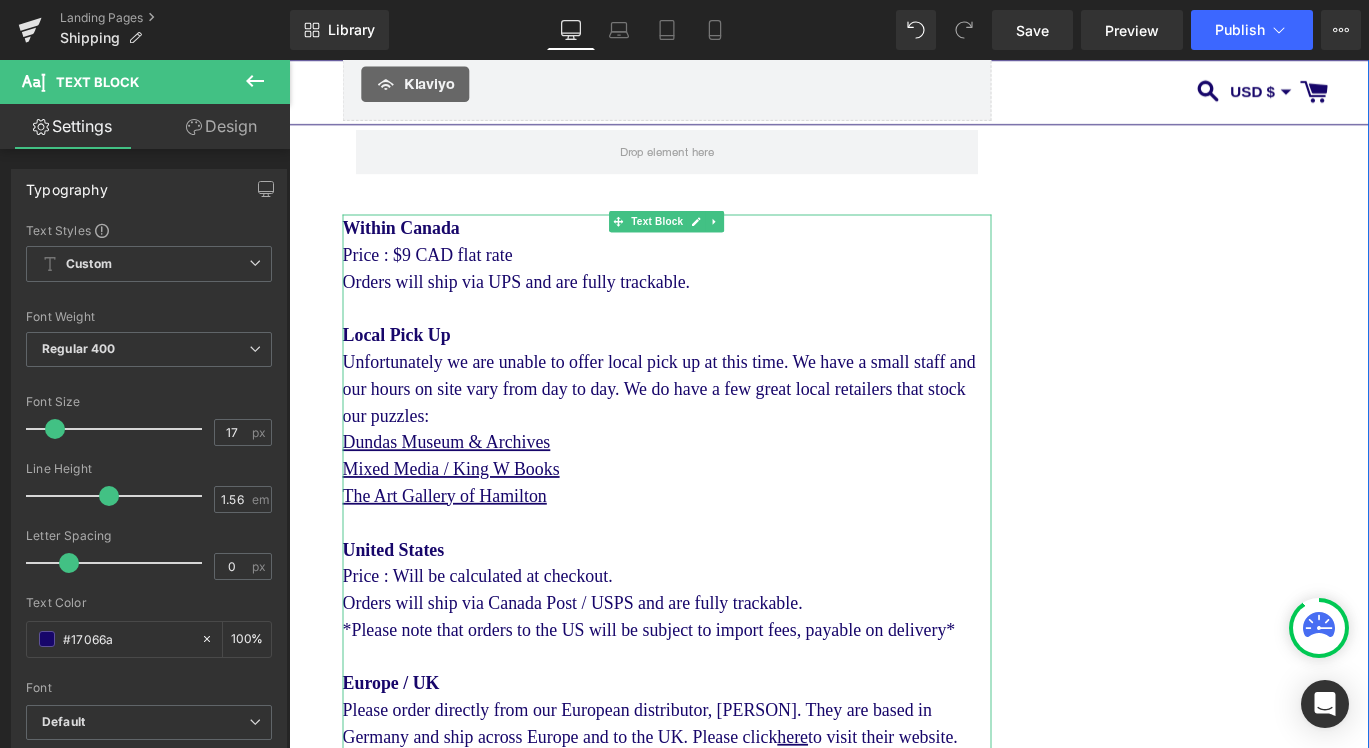 click on "Price : $[PRICE] CAD flat rate Orders will ship via UPS and are fully trackable." at bounding box center [712, 293] 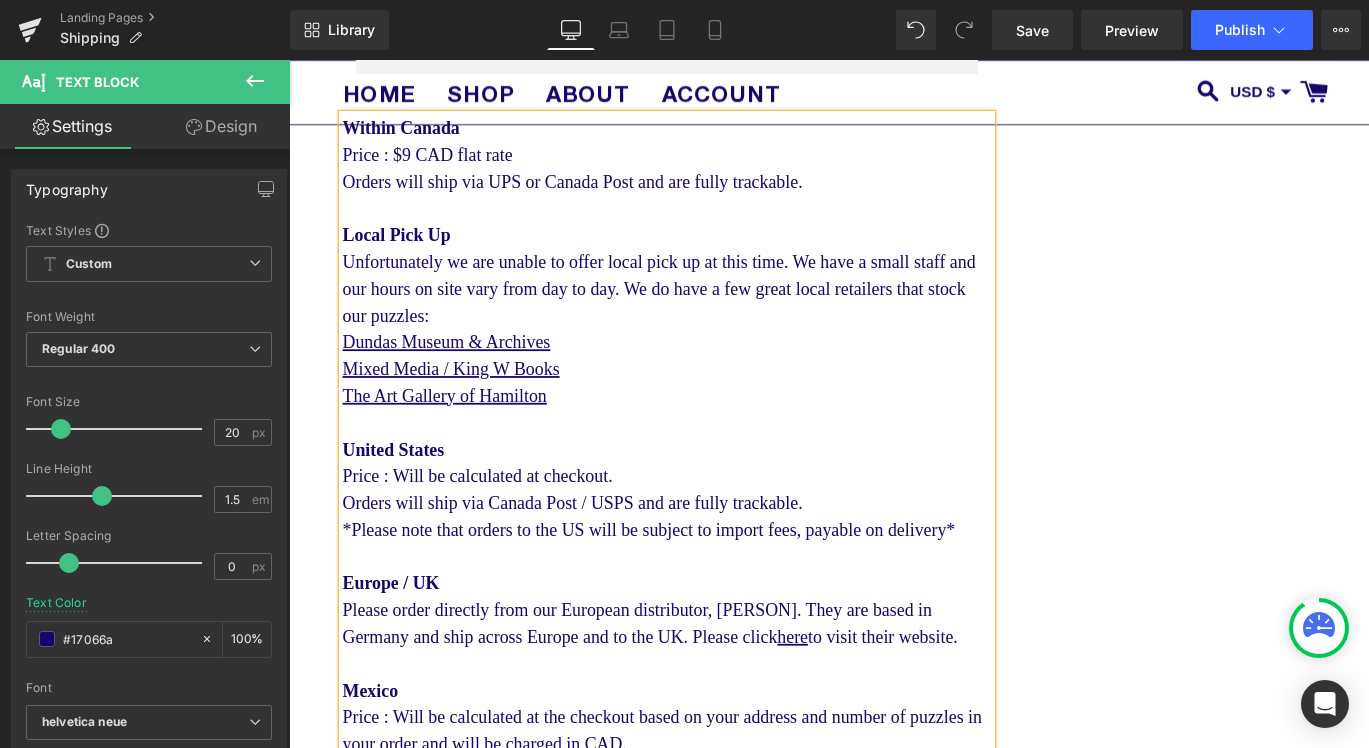 scroll, scrollTop: 633, scrollLeft: 0, axis: vertical 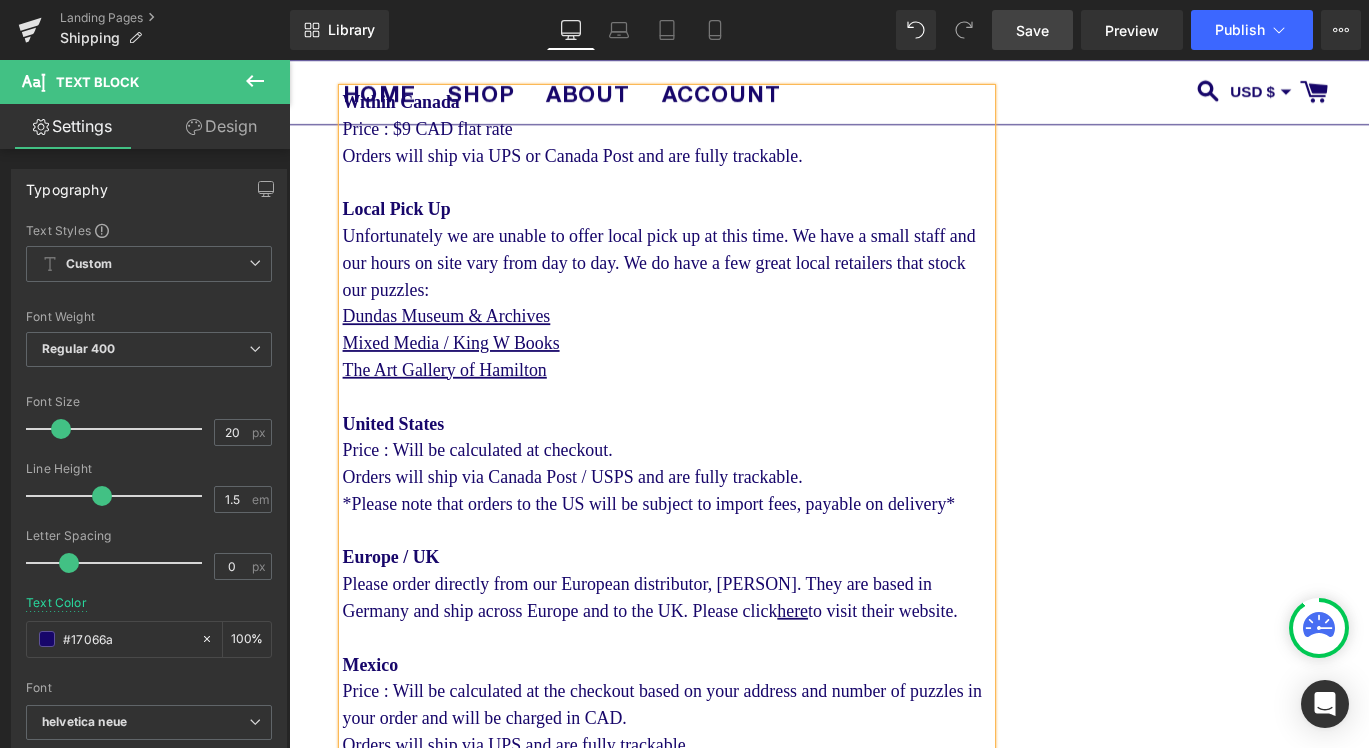 click on "Save" at bounding box center (1032, 30) 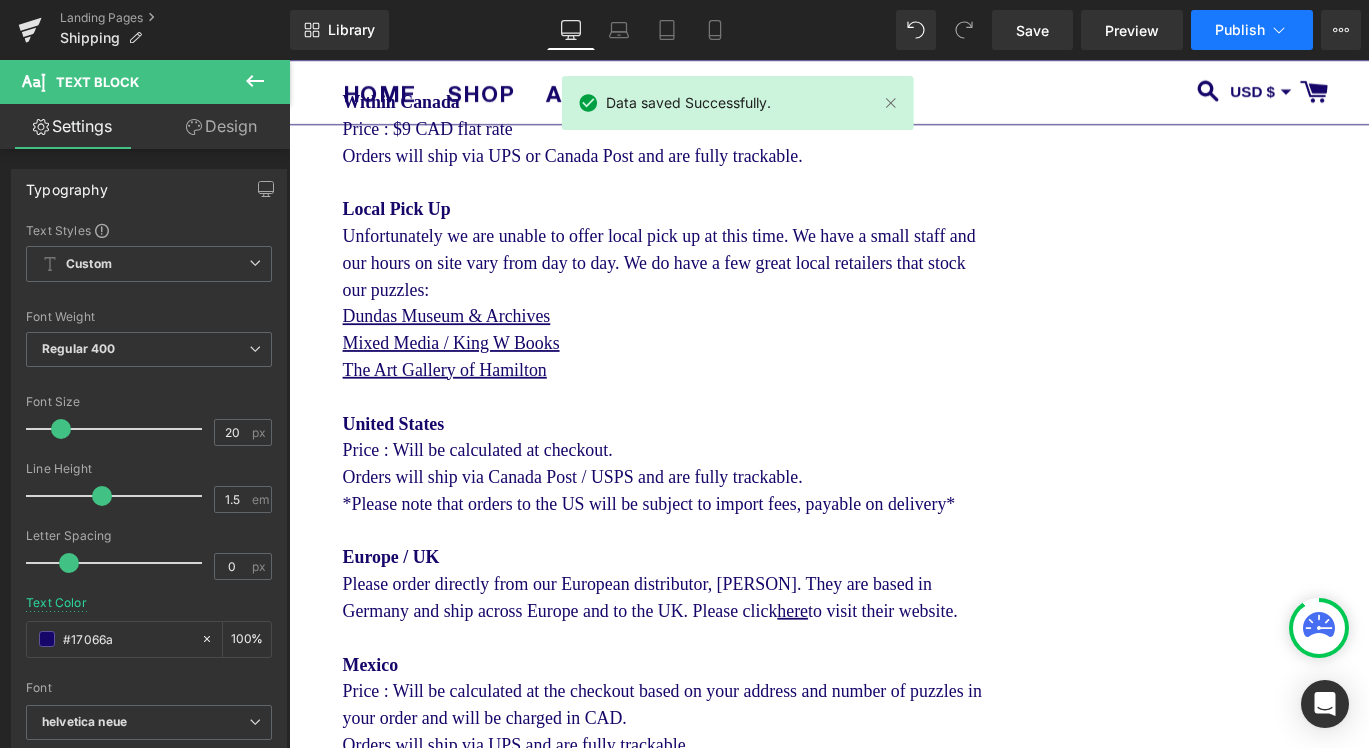 click on "Publish" at bounding box center [1240, 30] 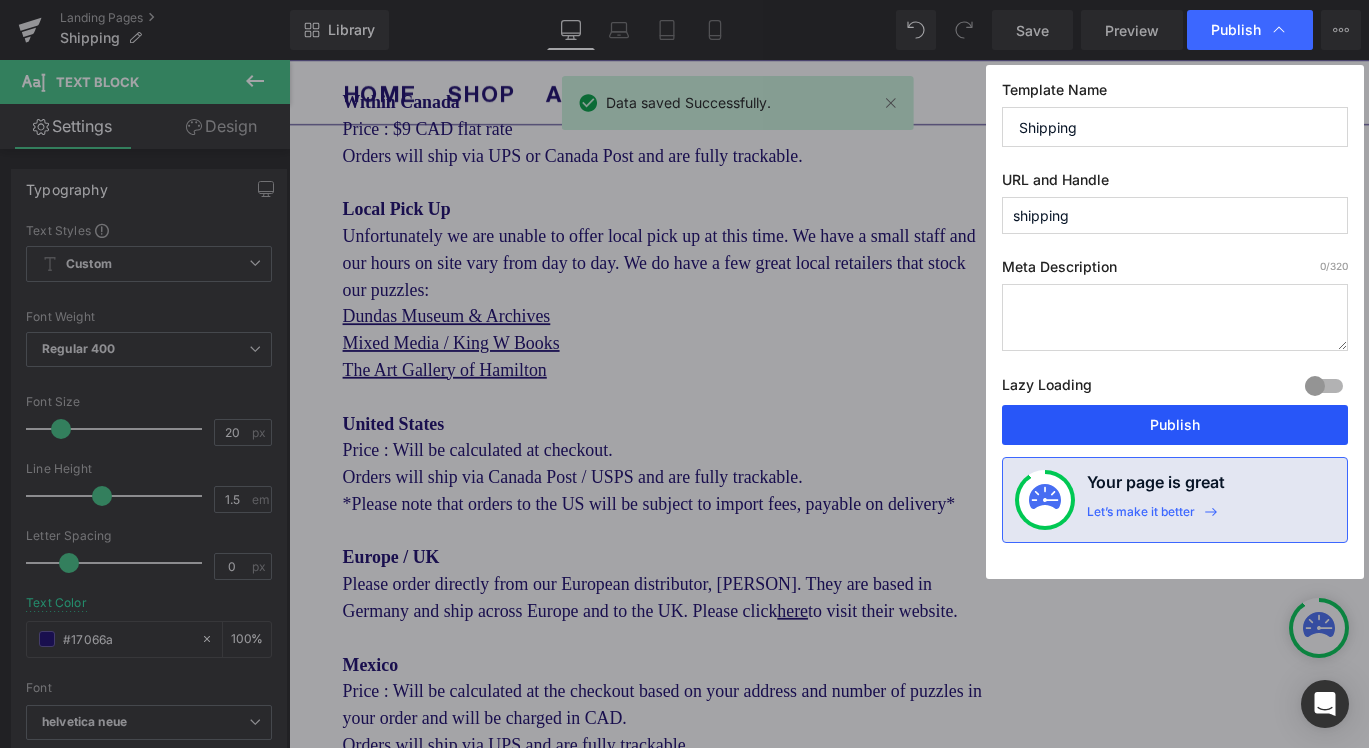 click on "Publish" at bounding box center [1175, 425] 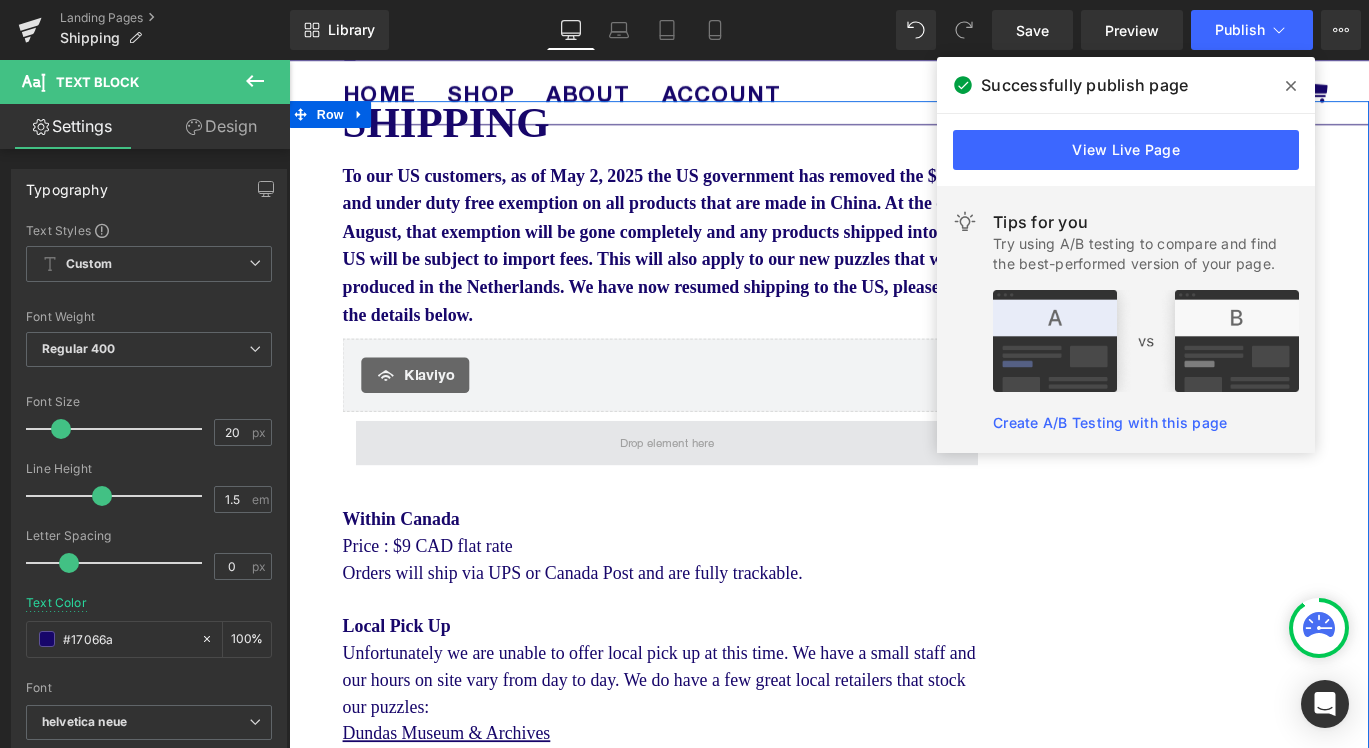 scroll, scrollTop: 268, scrollLeft: 0, axis: vertical 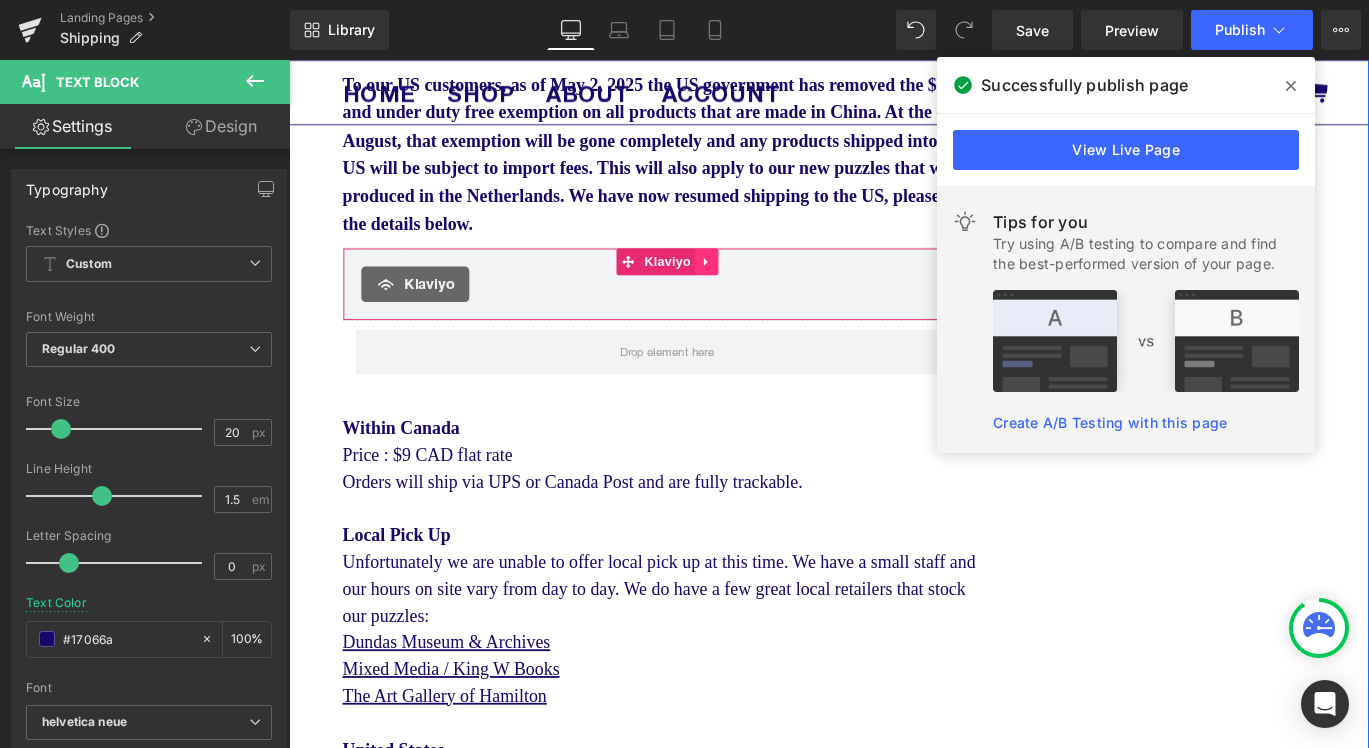 click 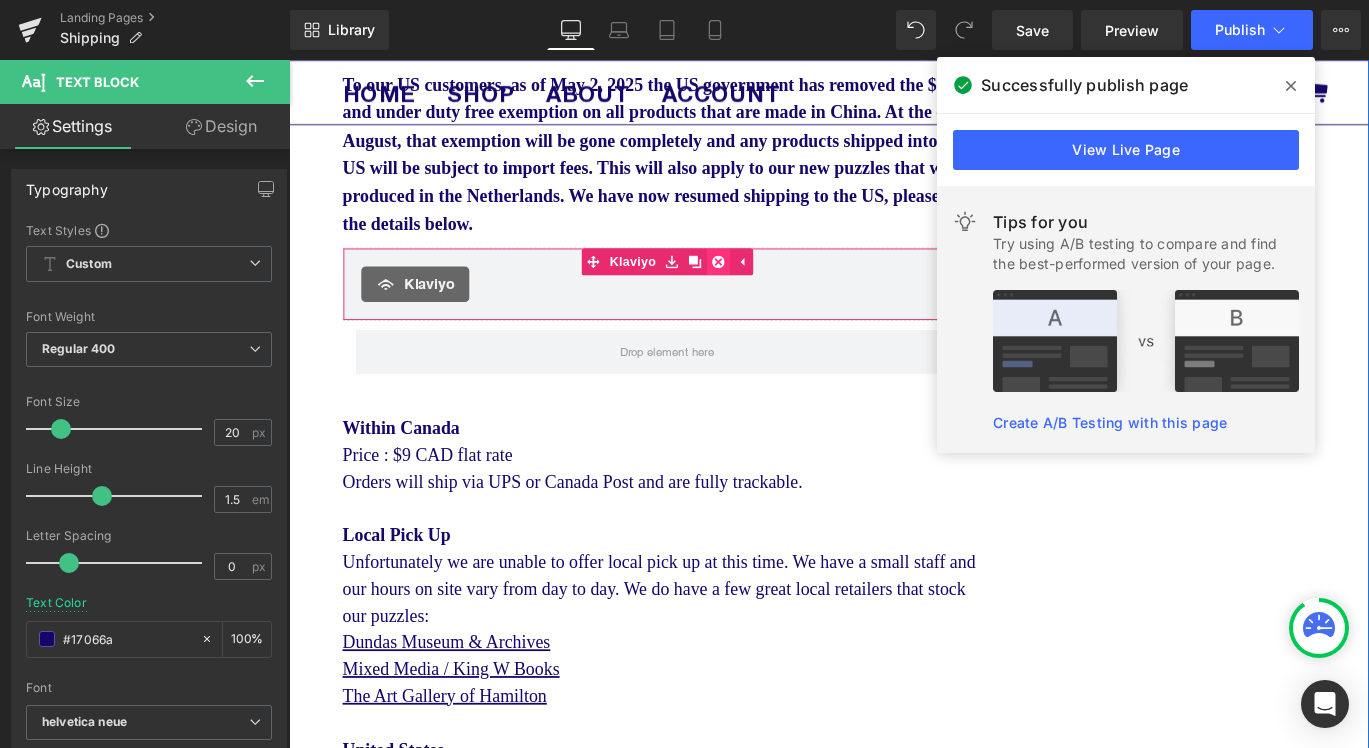 click 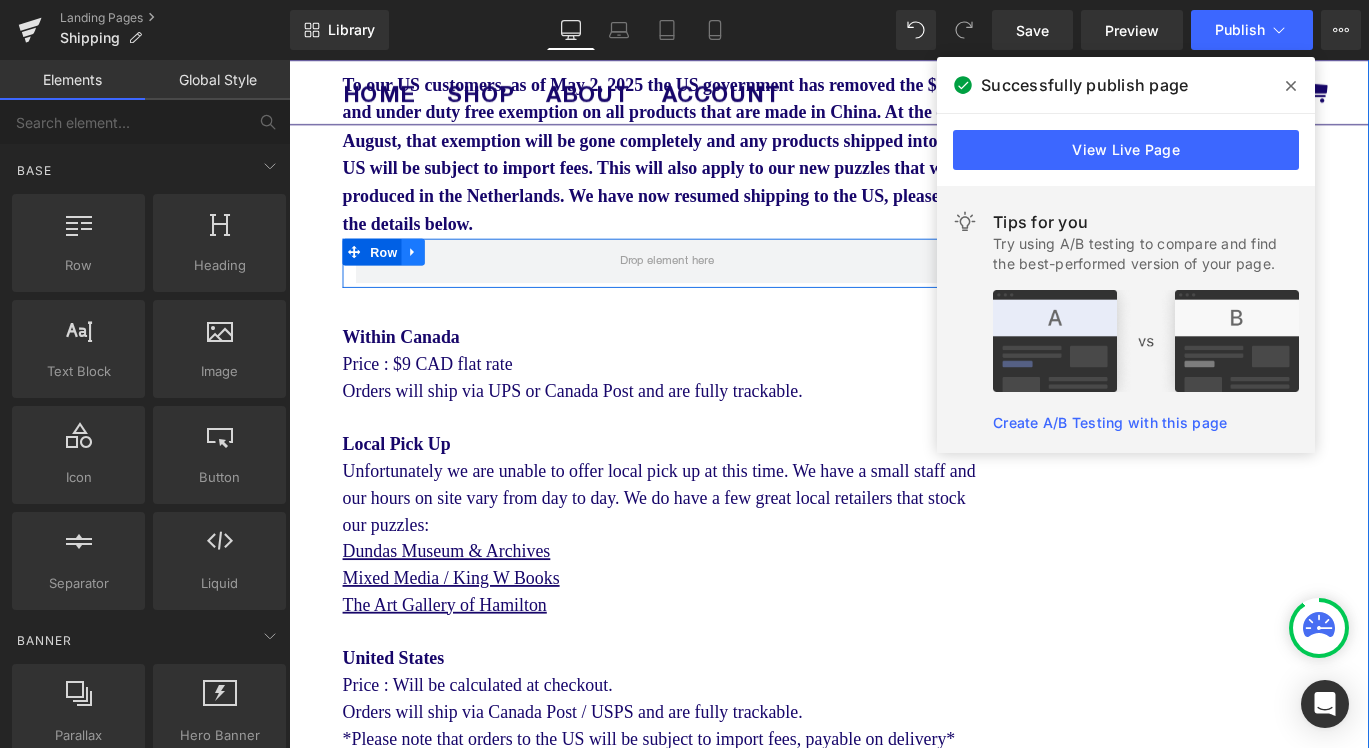 click at bounding box center (428, 275) 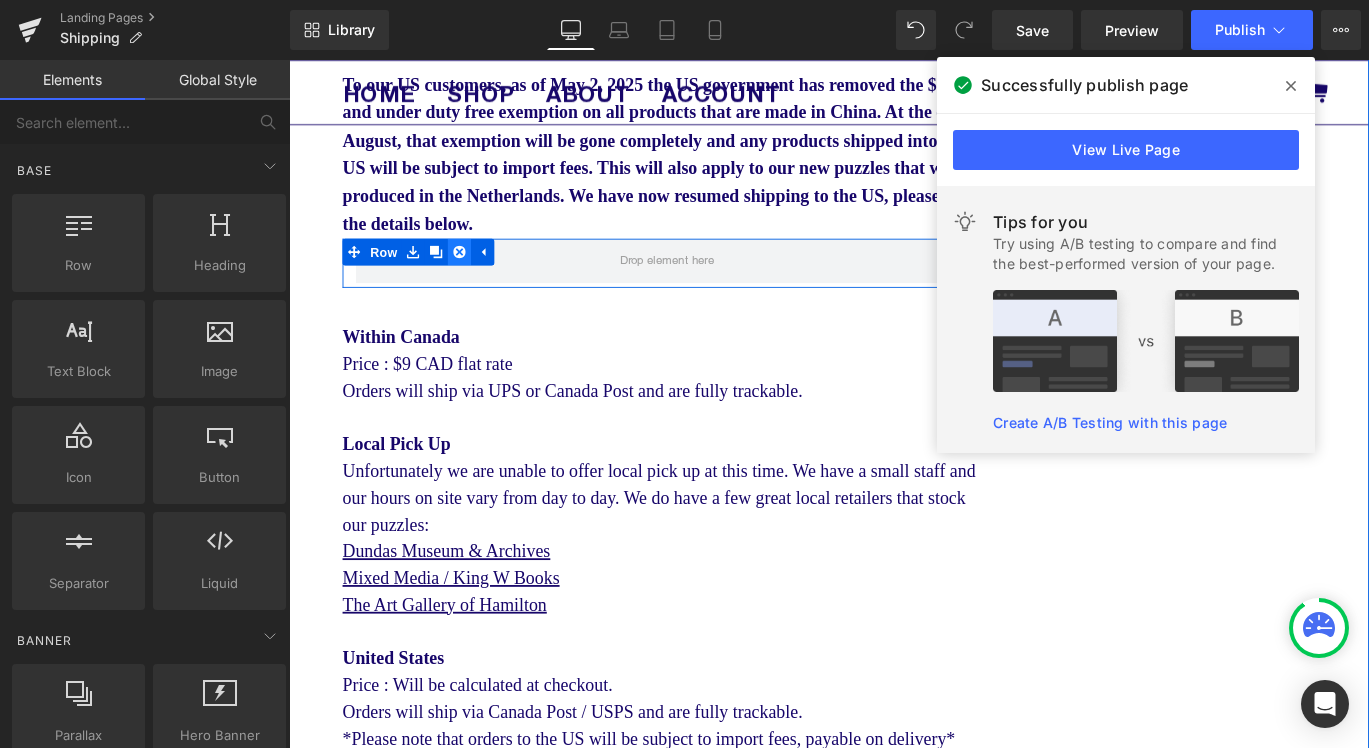 click 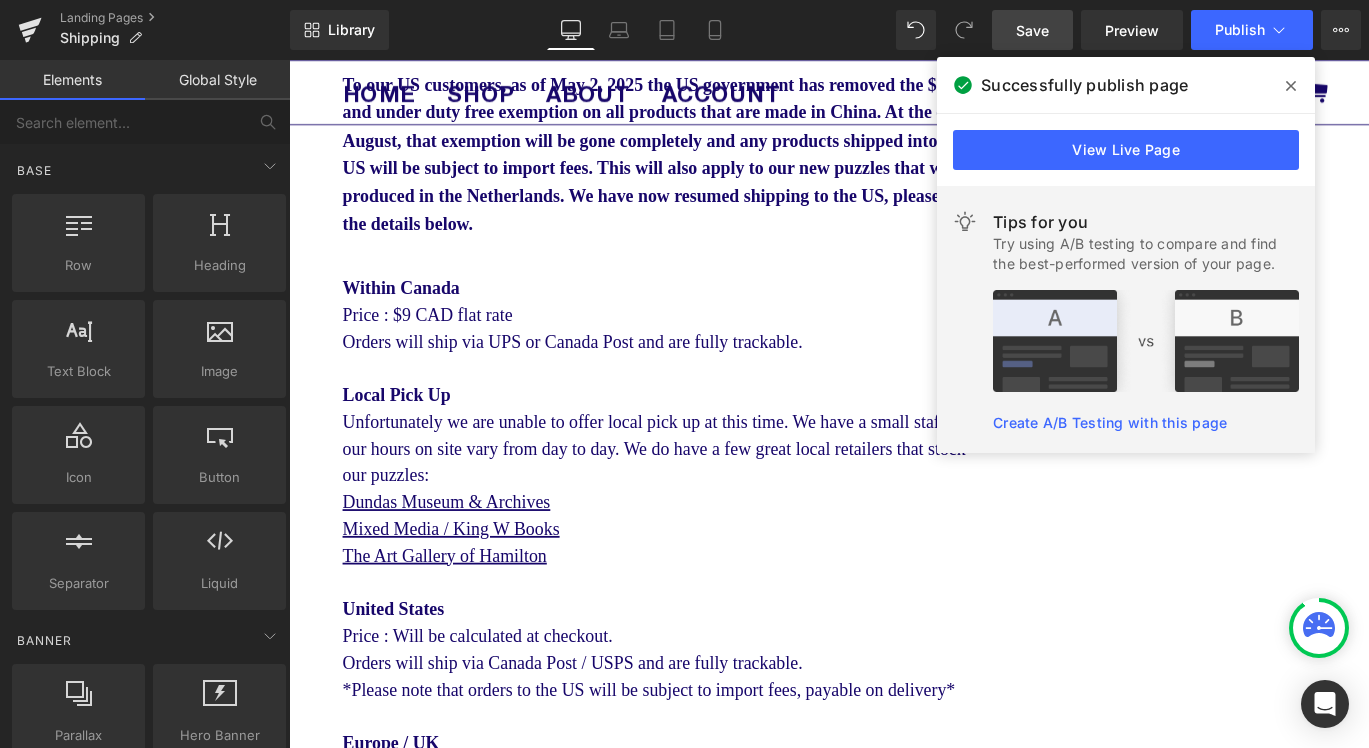 click on "Save" at bounding box center [1032, 30] 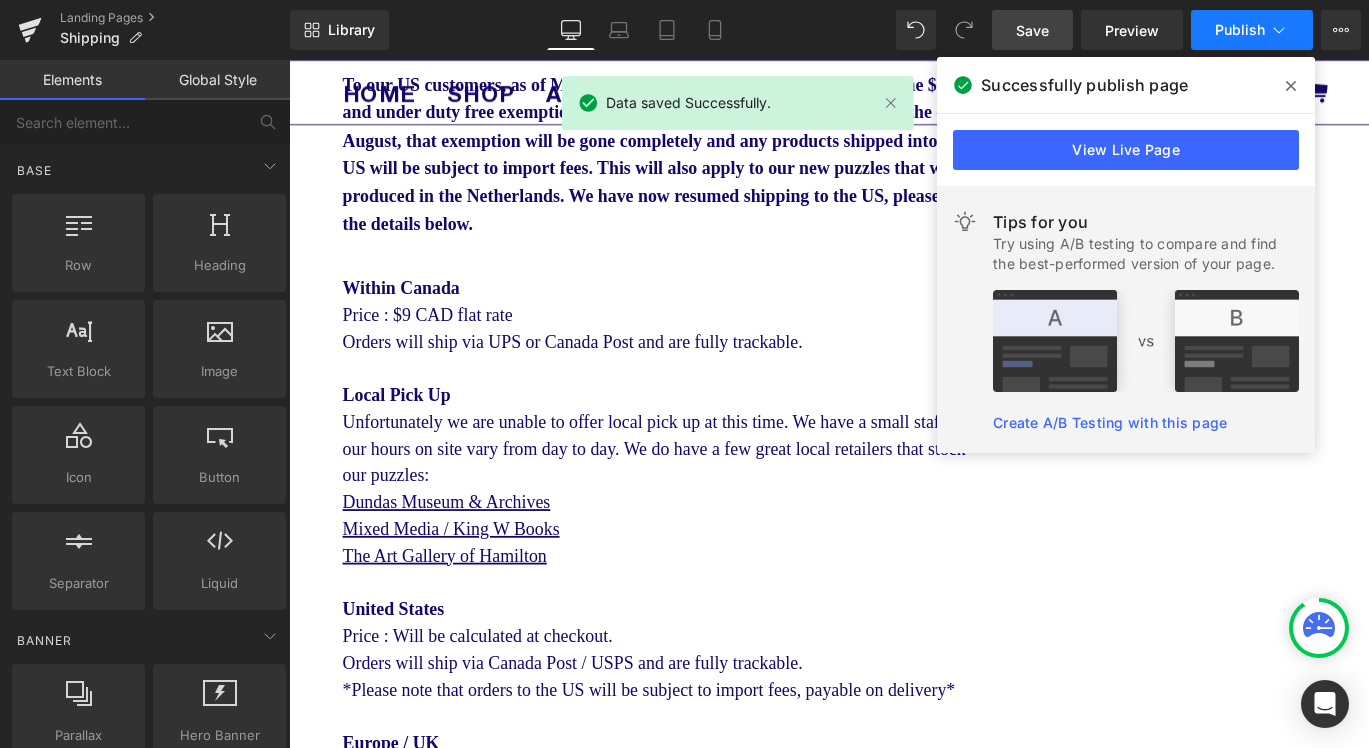click on "Publish" at bounding box center [1240, 30] 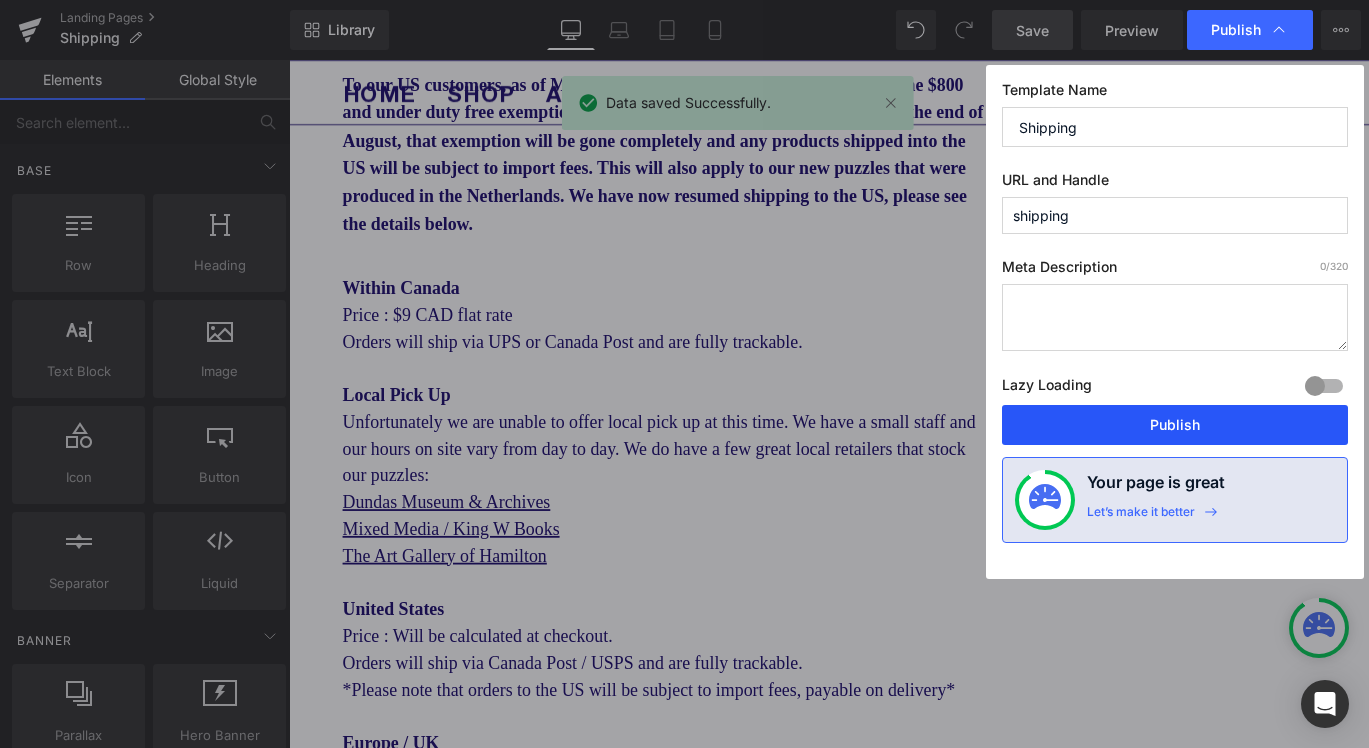 click on "Publish" at bounding box center (1175, 425) 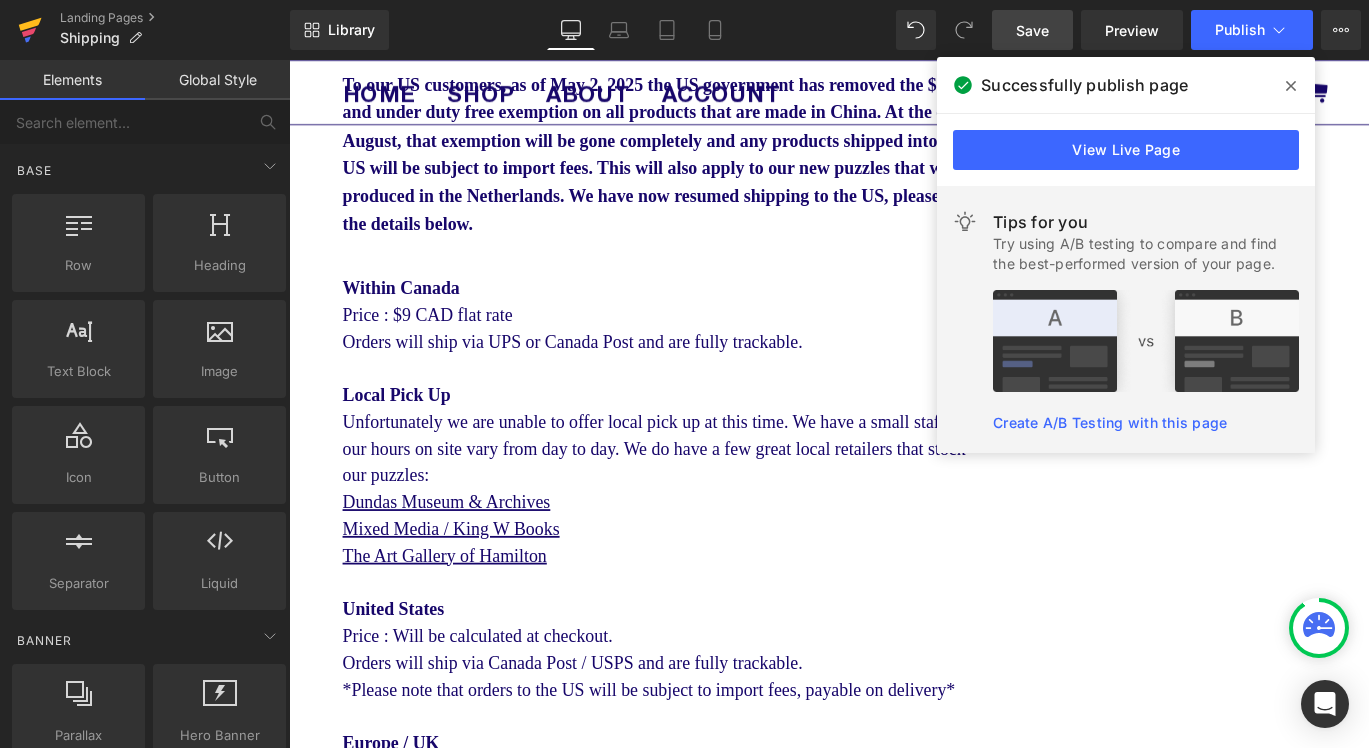 click 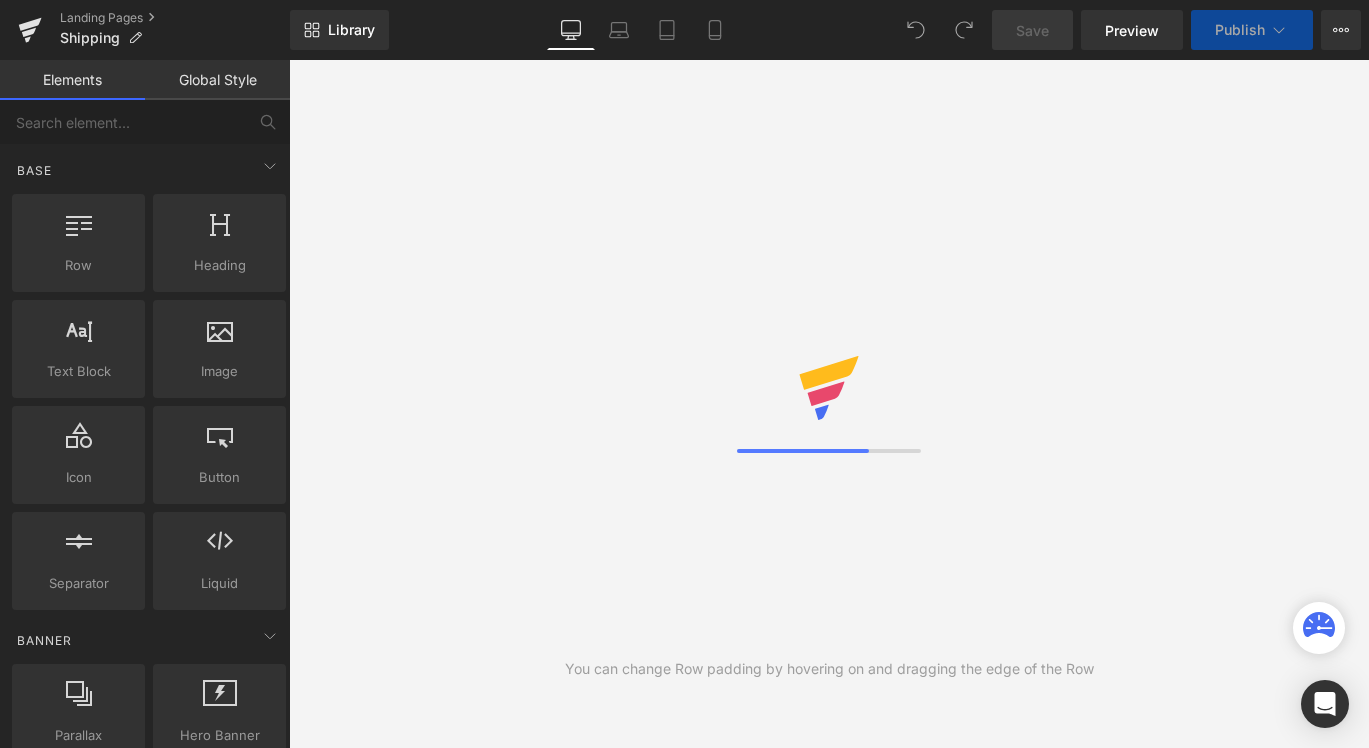 scroll, scrollTop: 0, scrollLeft: 0, axis: both 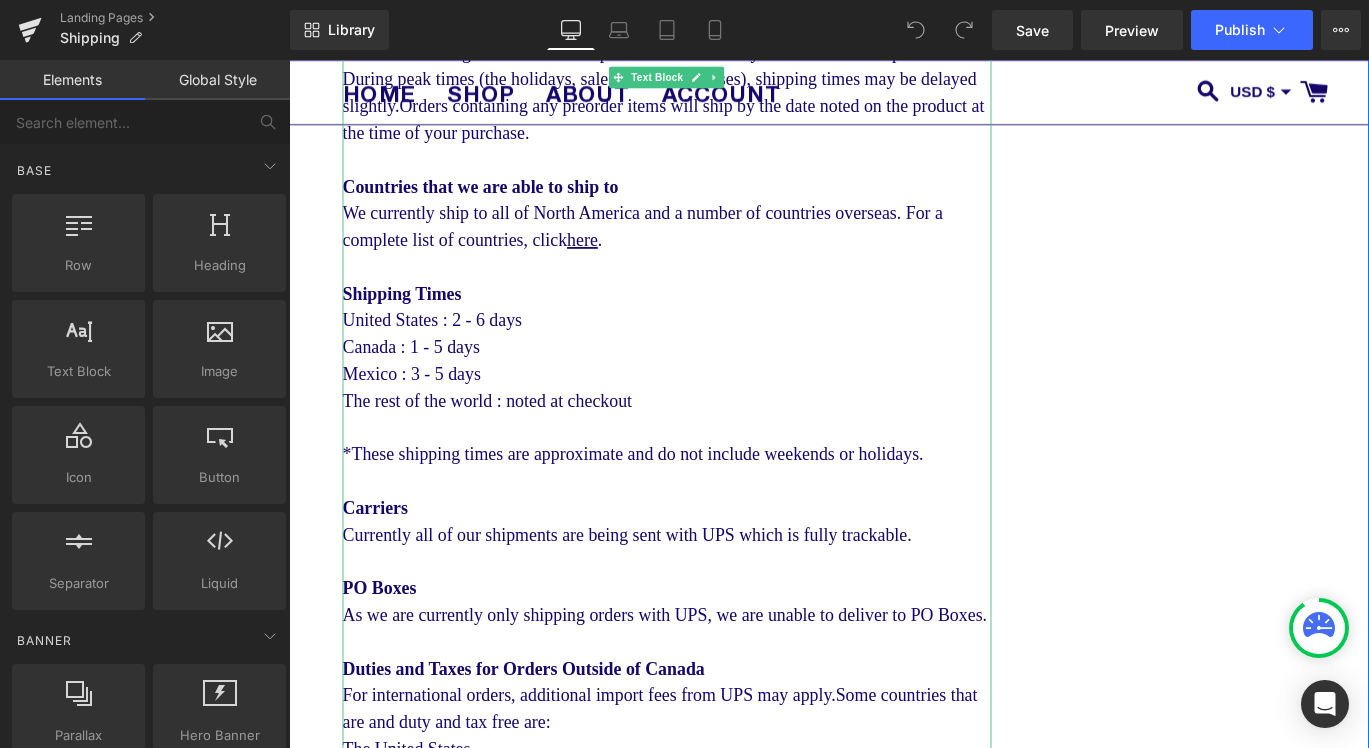 click on "United States : 2 - 6 days" at bounding box center [449, 352] 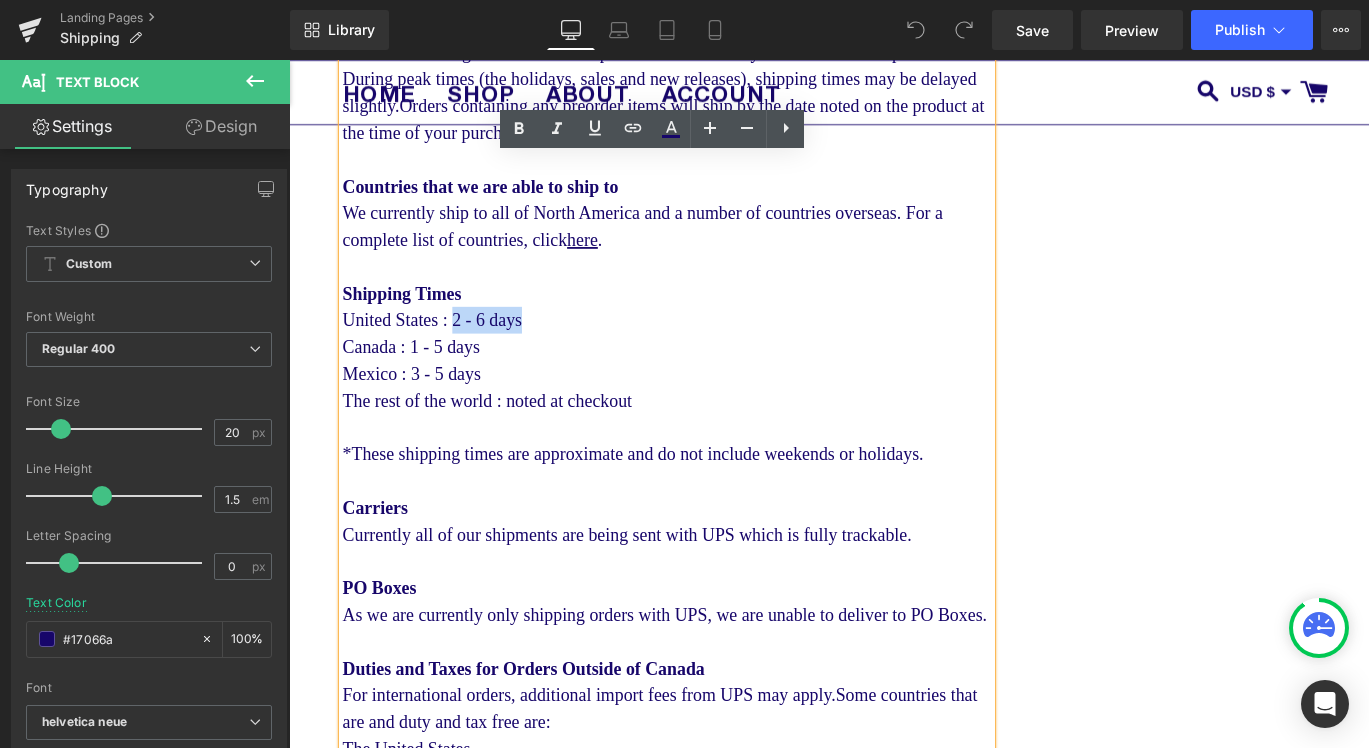 drag, startPoint x: 603, startPoint y: 413, endPoint x: 491, endPoint y: 412, distance: 112.00446 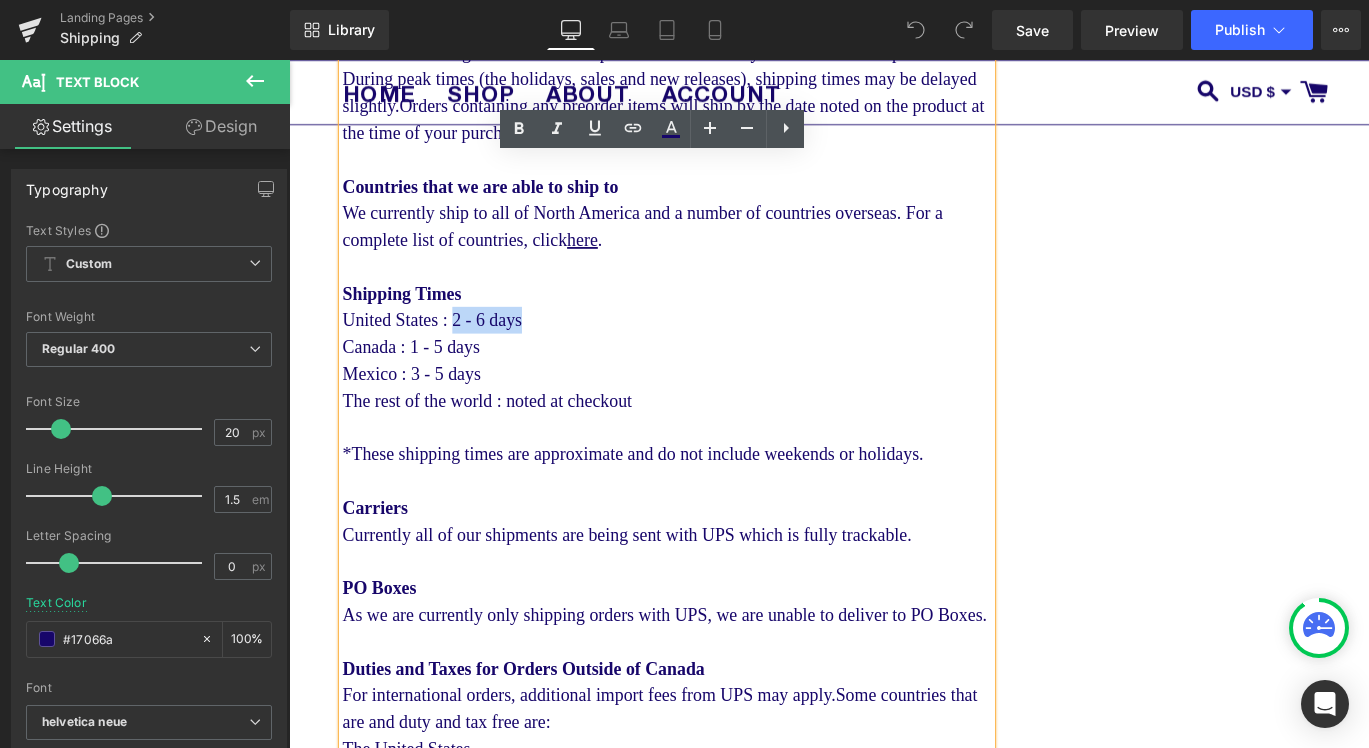 click on "United States : 2 - 6 days" at bounding box center (712, 352) 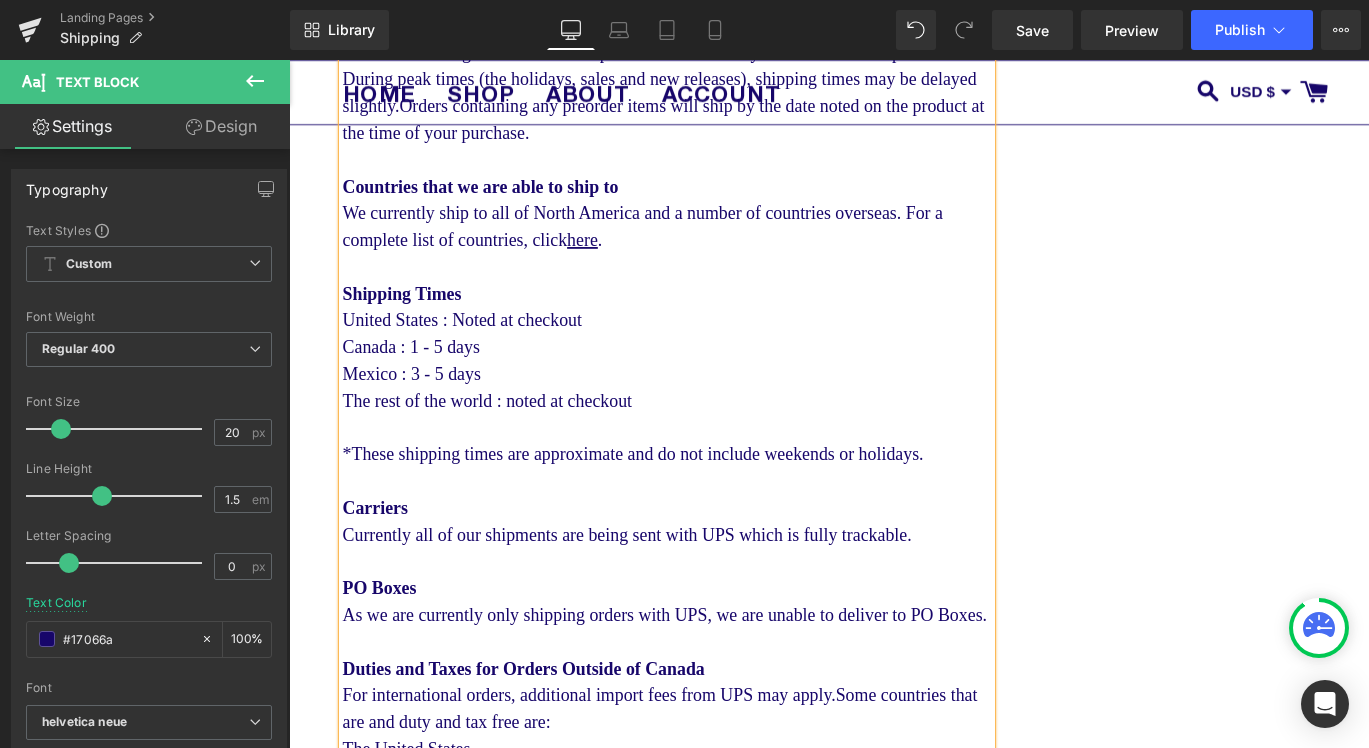 click on "United States : Noted at checkout" at bounding box center [483, 352] 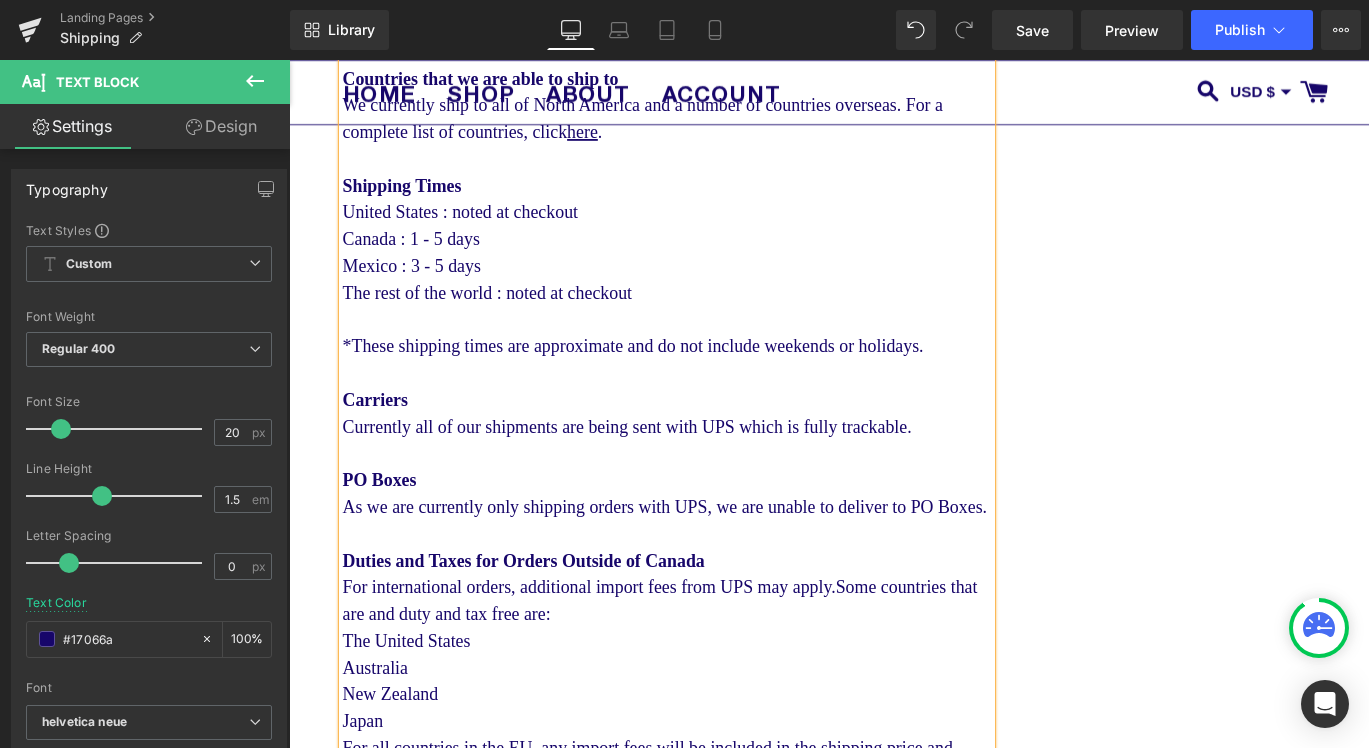 scroll, scrollTop: 1646, scrollLeft: 0, axis: vertical 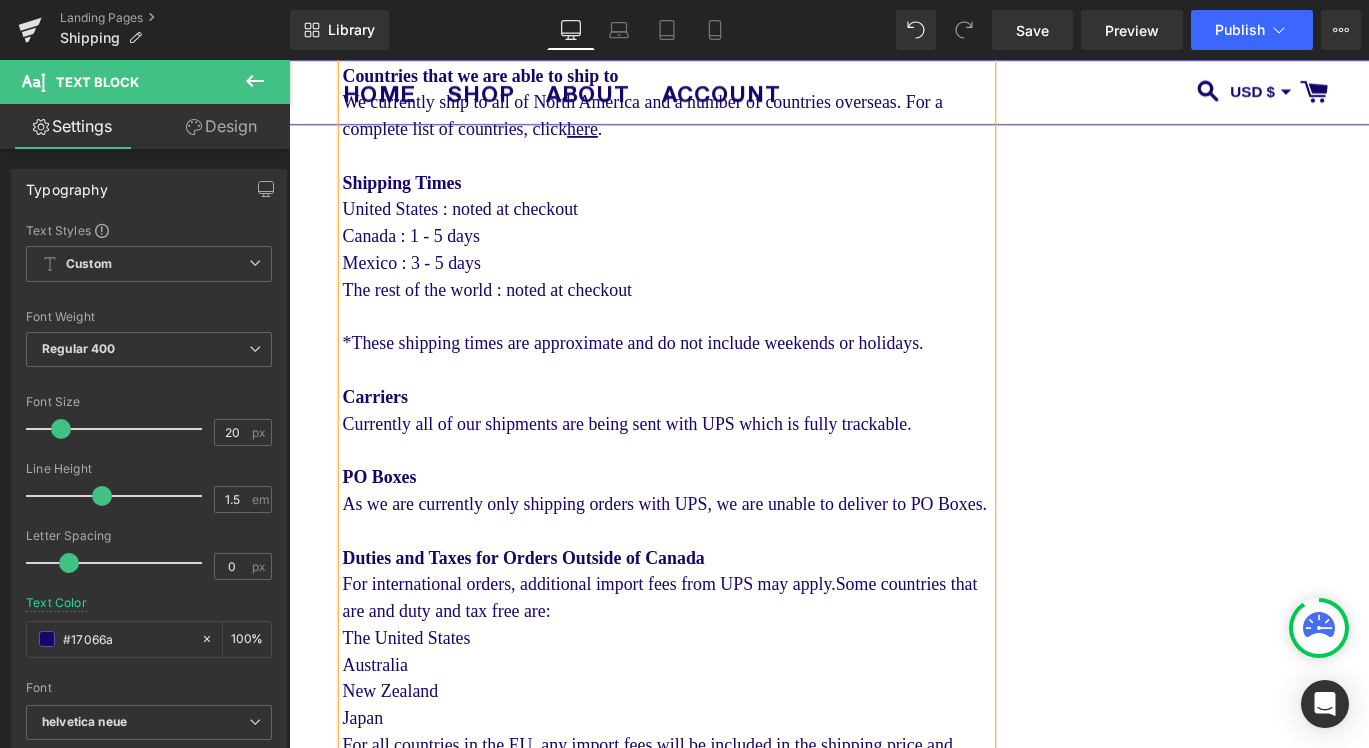 click on "Currently all of our shipments are being sent with UPS which is fully trackable." at bounding box center (712, 467) 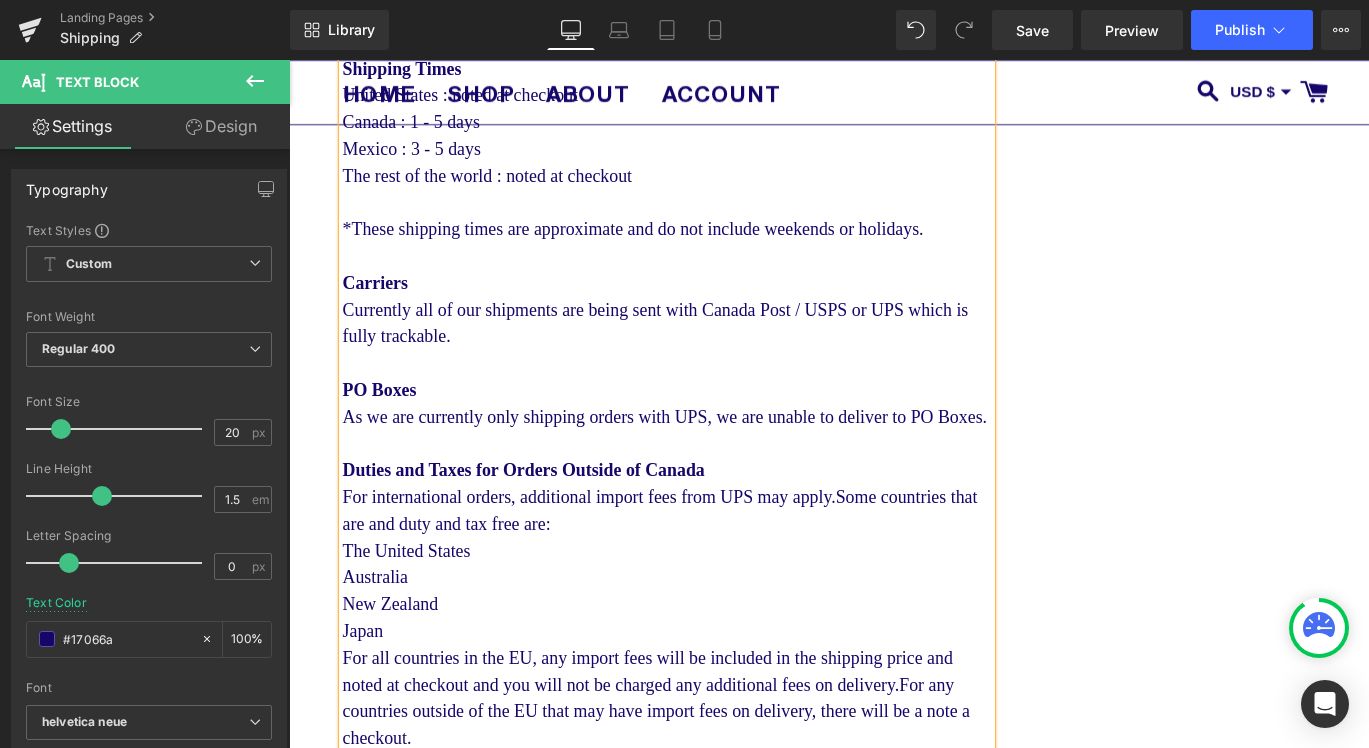 scroll, scrollTop: 1778, scrollLeft: 0, axis: vertical 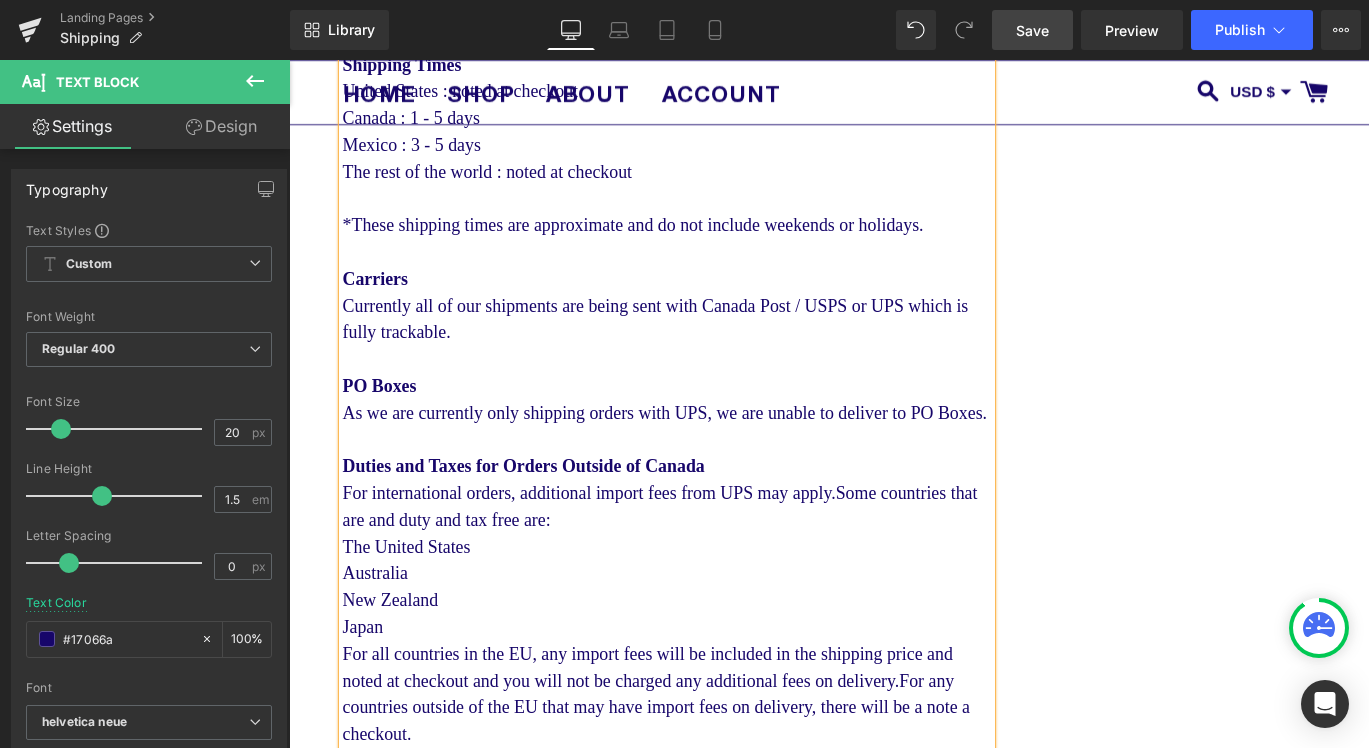 click on "Save" at bounding box center (1032, 30) 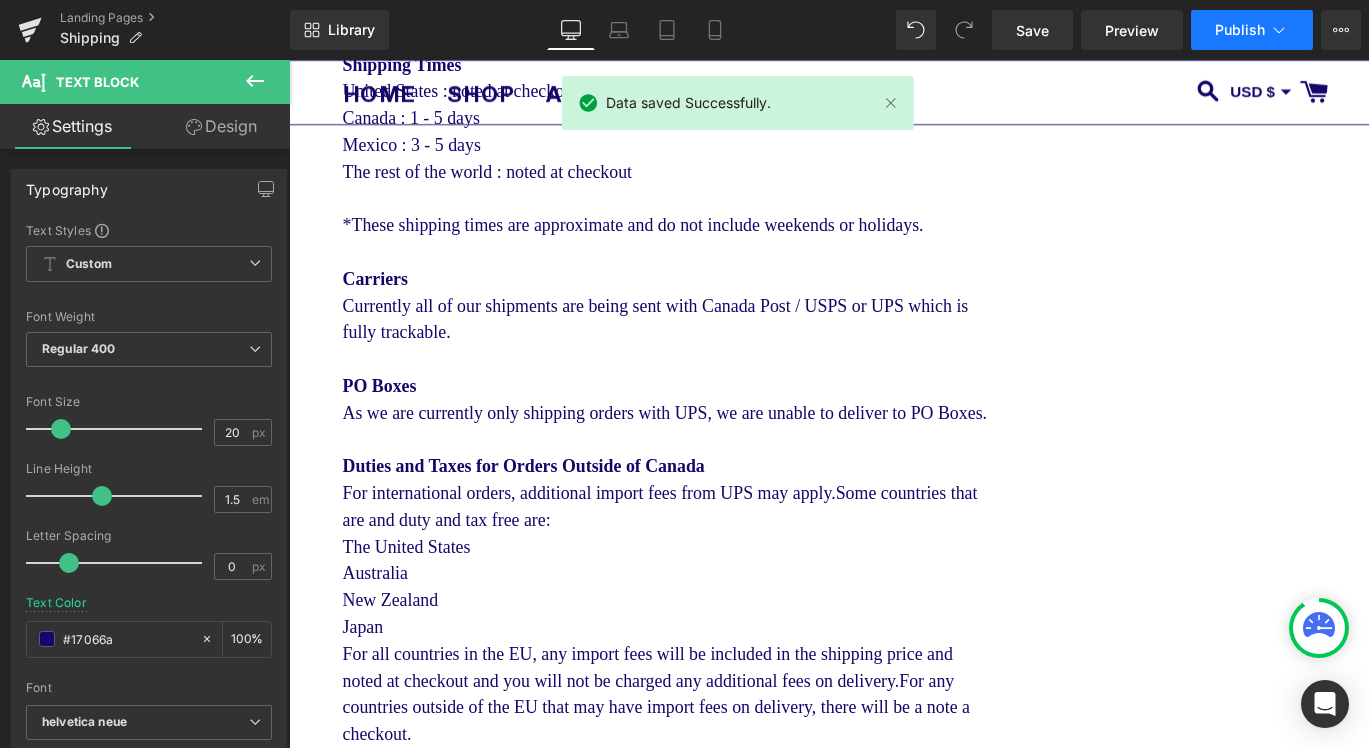 click on "Publish" at bounding box center [1252, 30] 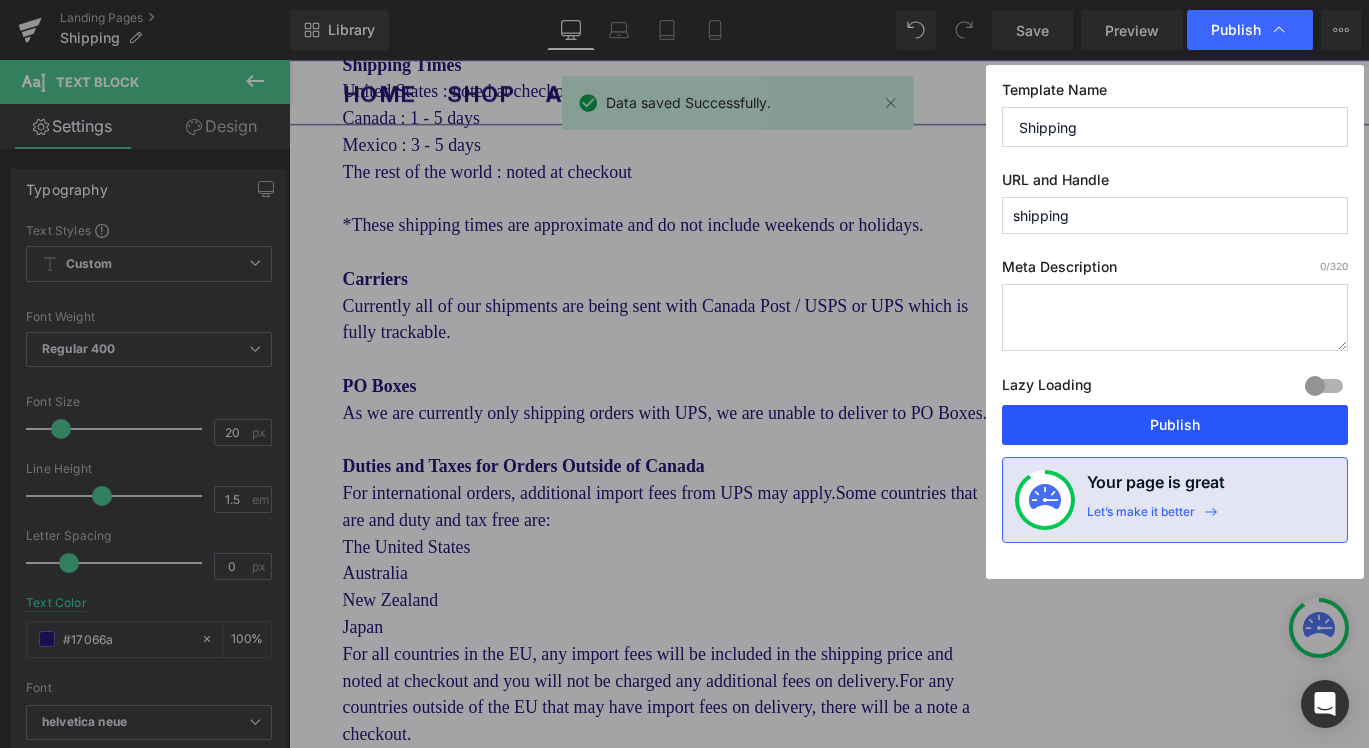 drag, startPoint x: 1152, startPoint y: 423, endPoint x: 967, endPoint y: 407, distance: 185.6906 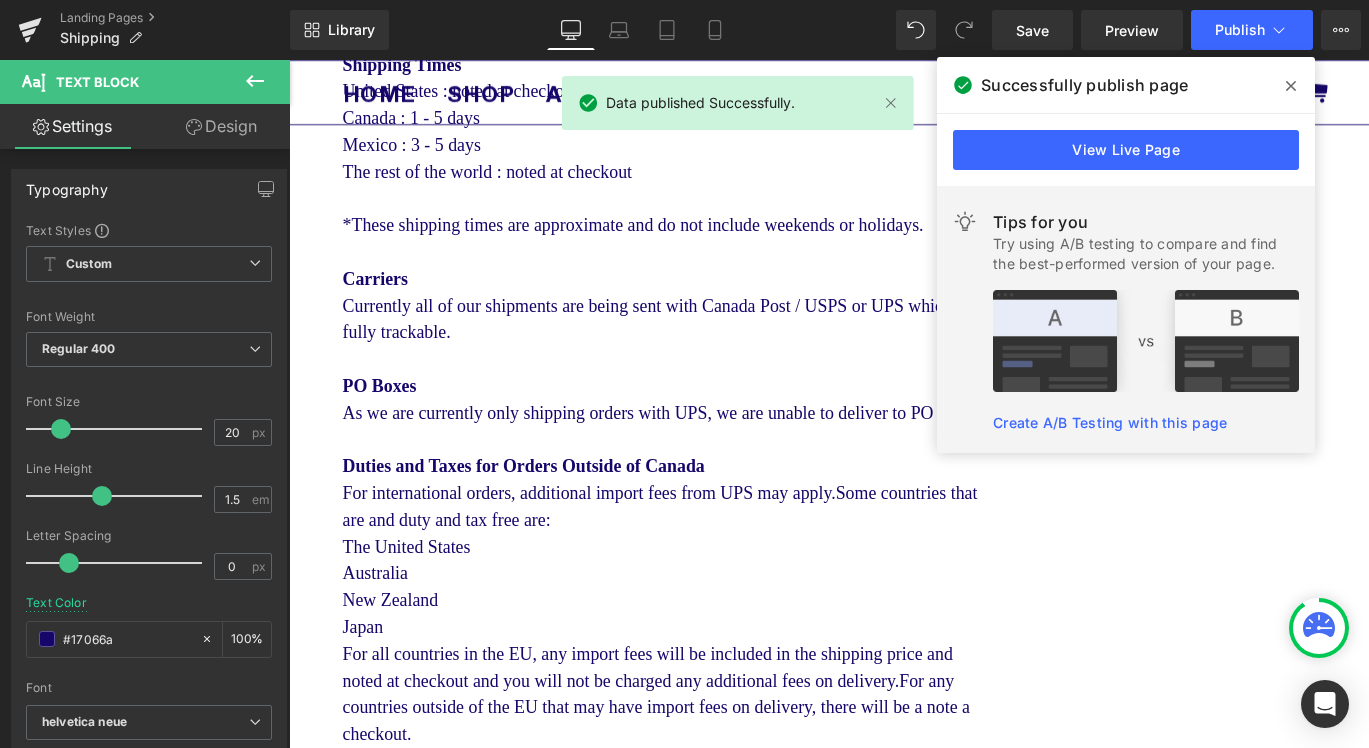 click 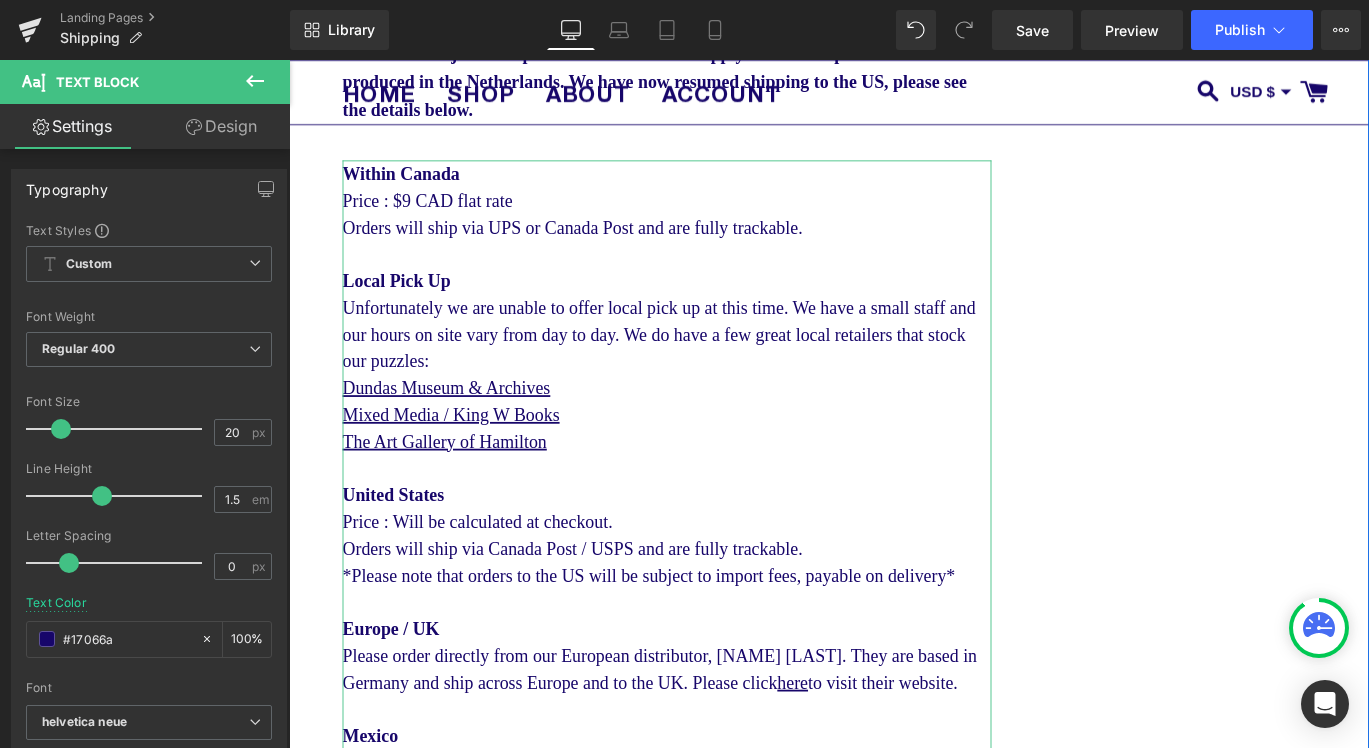 scroll, scrollTop: 0, scrollLeft: 0, axis: both 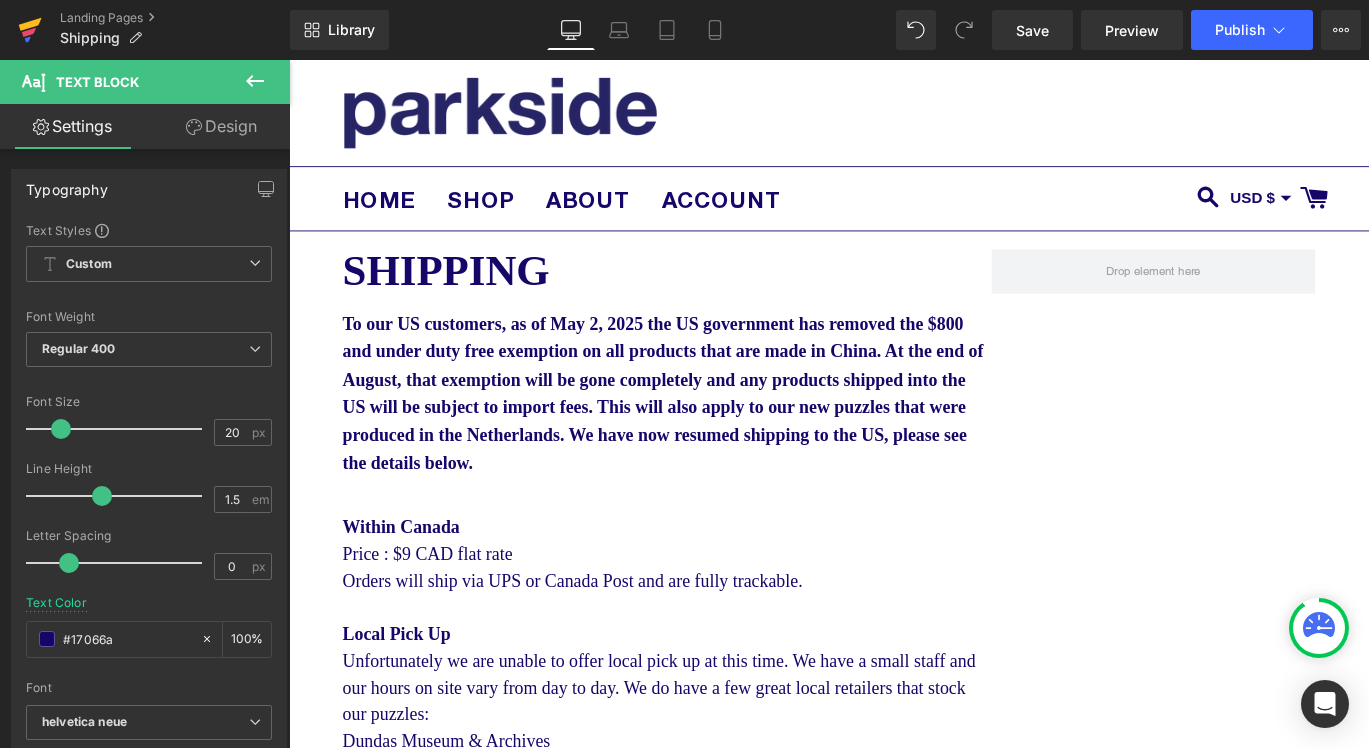 click 